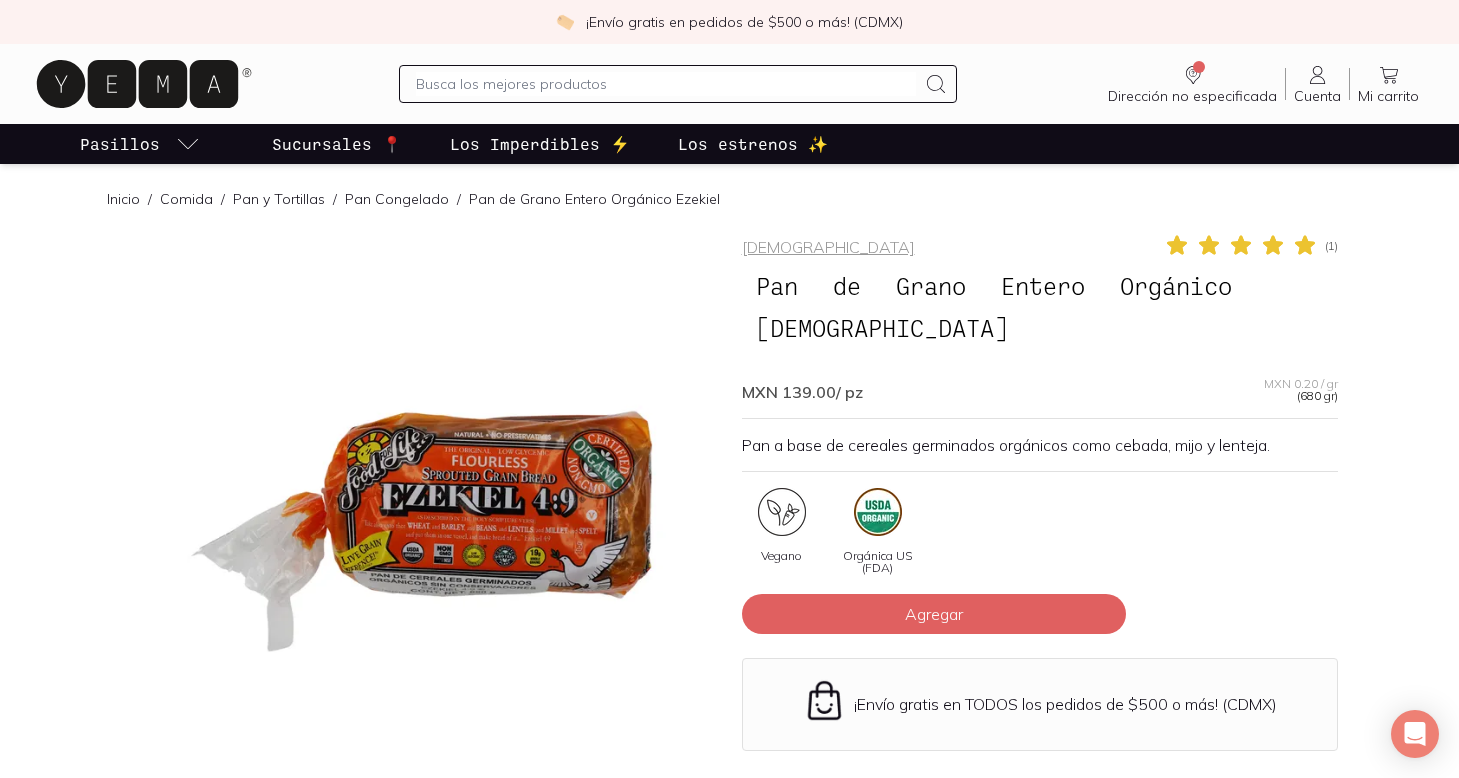 scroll, scrollTop: 101, scrollLeft: 0, axis: vertical 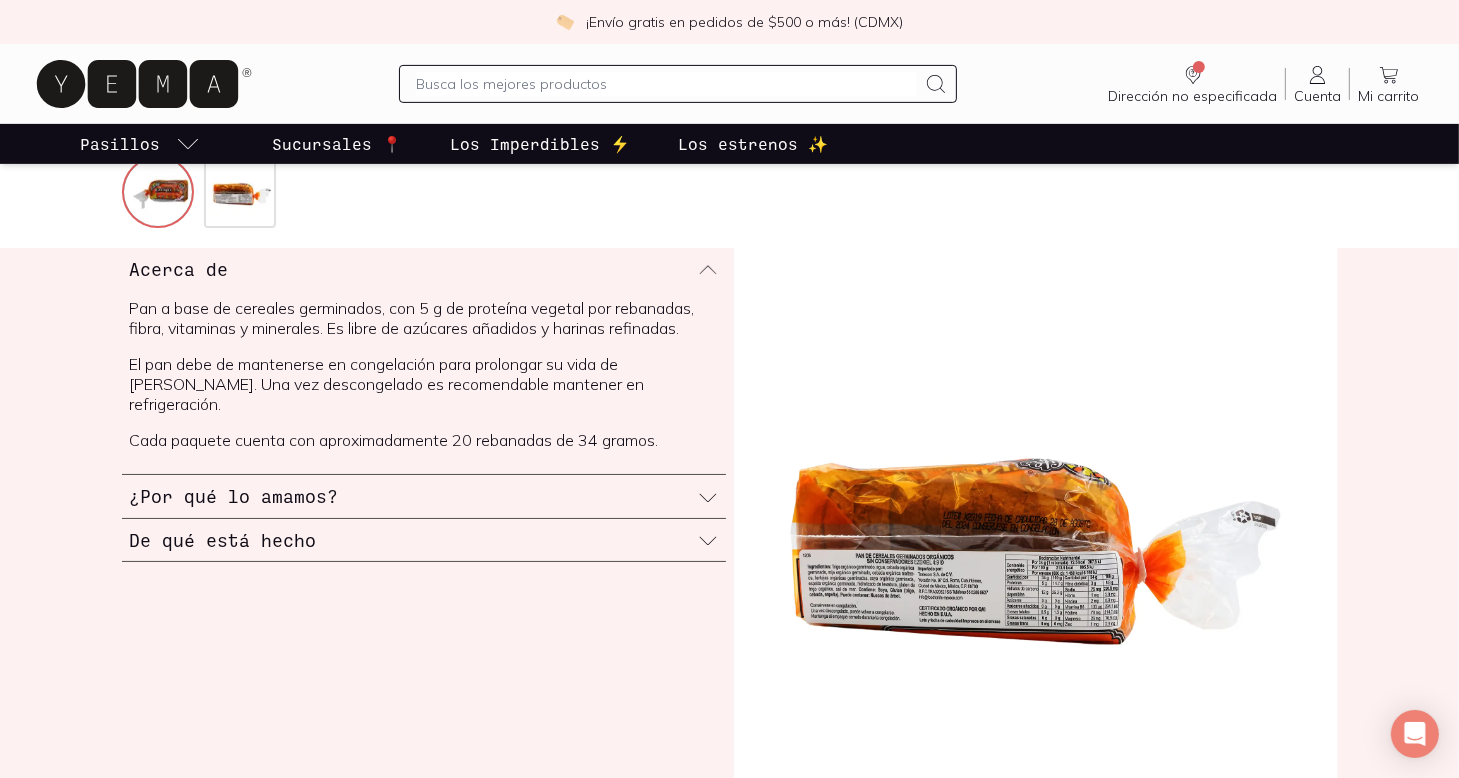 click at bounding box center (678, 84) 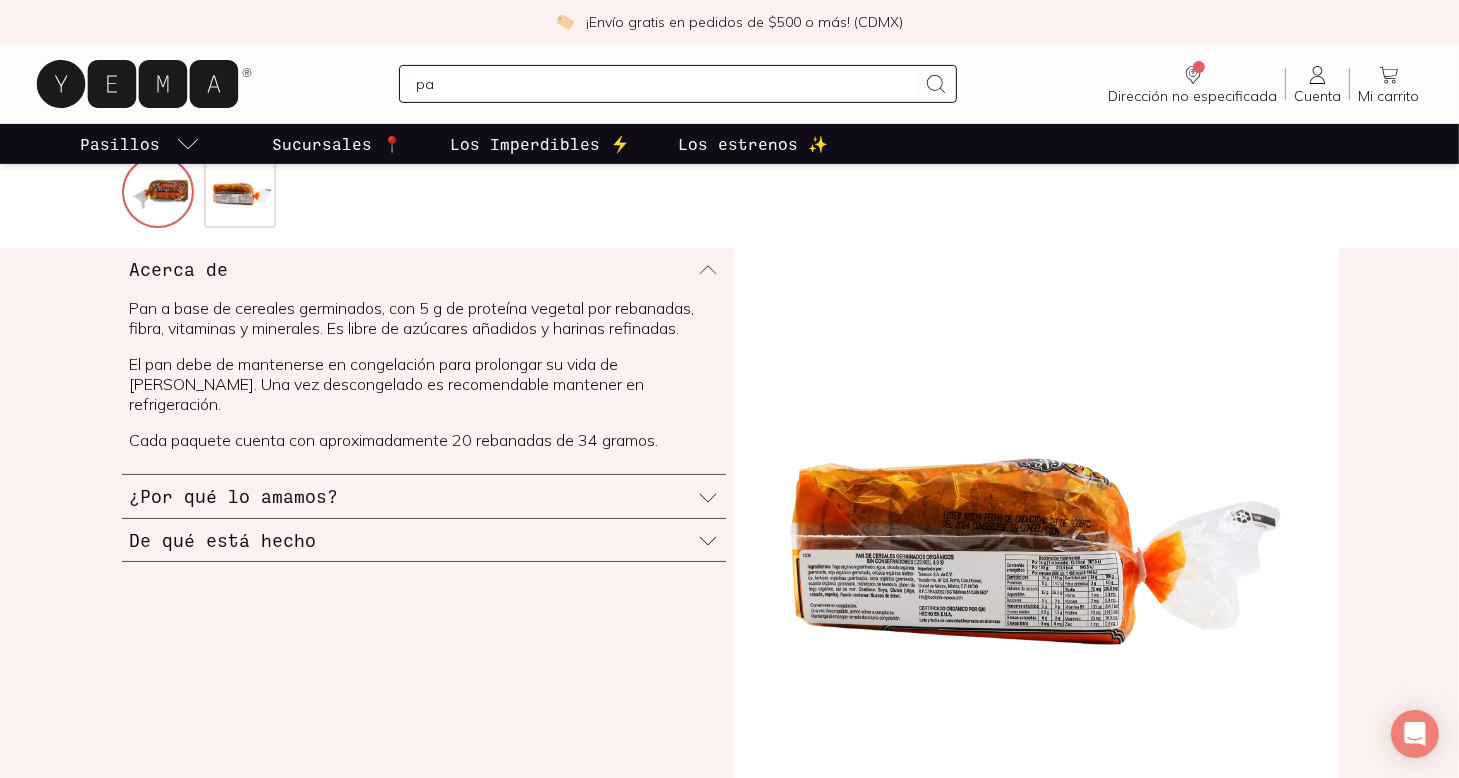 type on "pan" 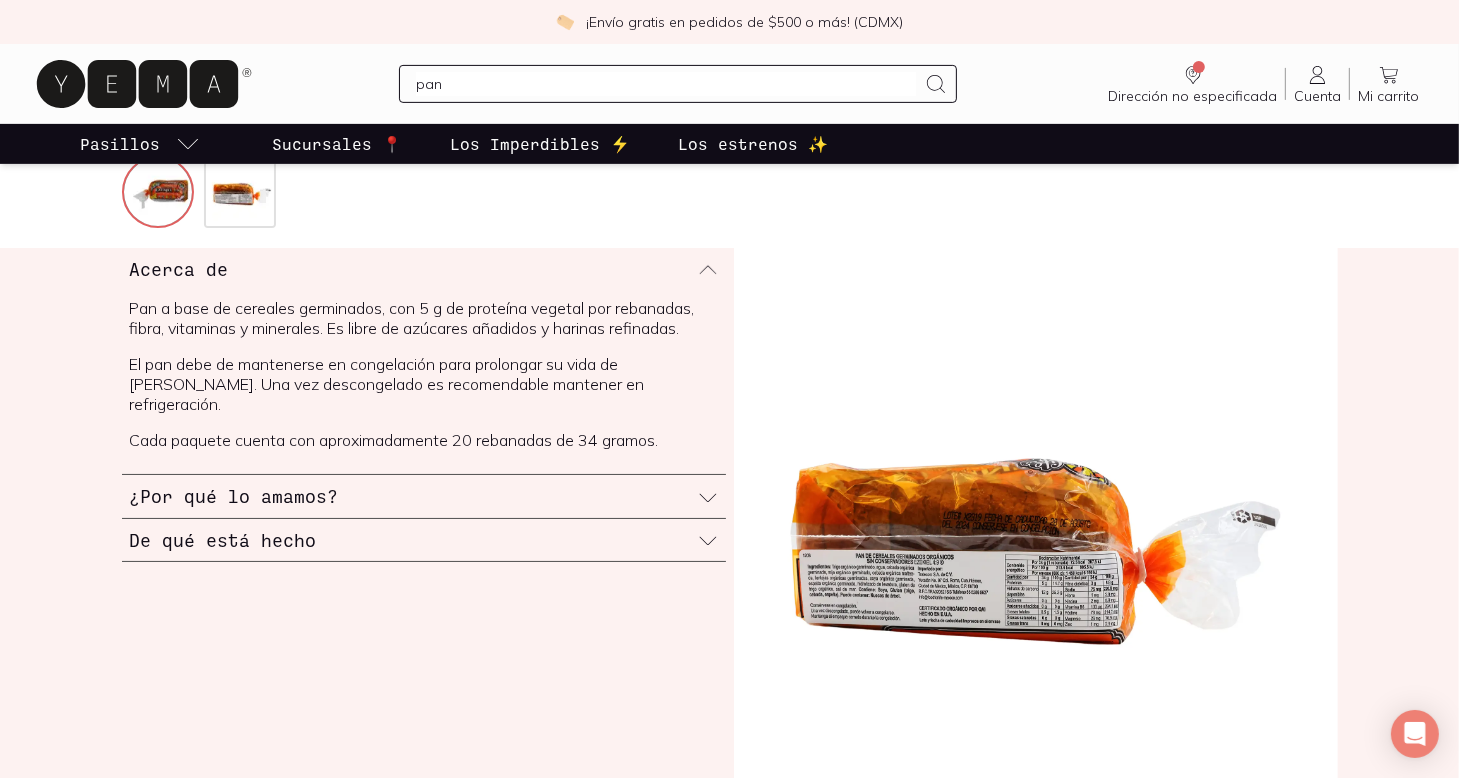 type 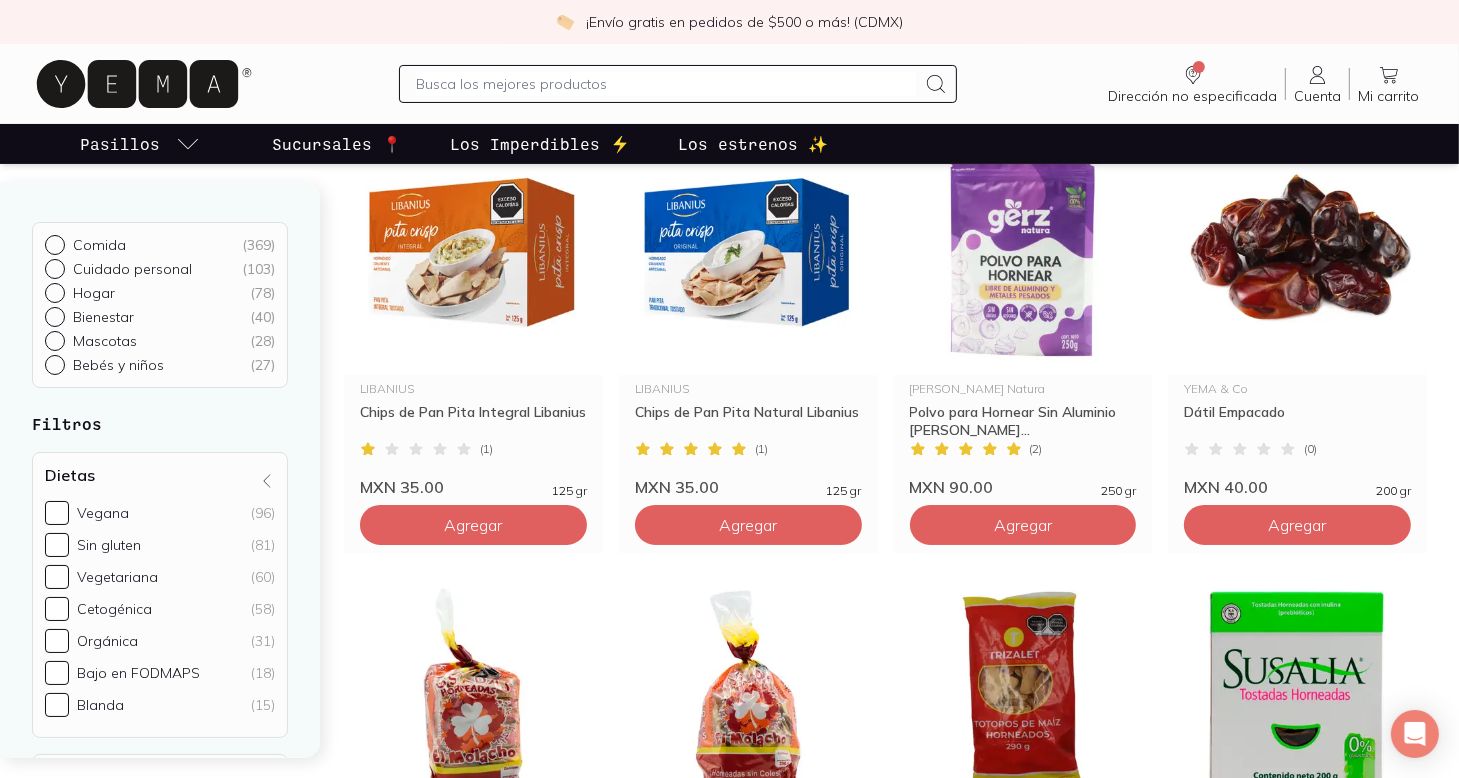 scroll, scrollTop: 200, scrollLeft: 0, axis: vertical 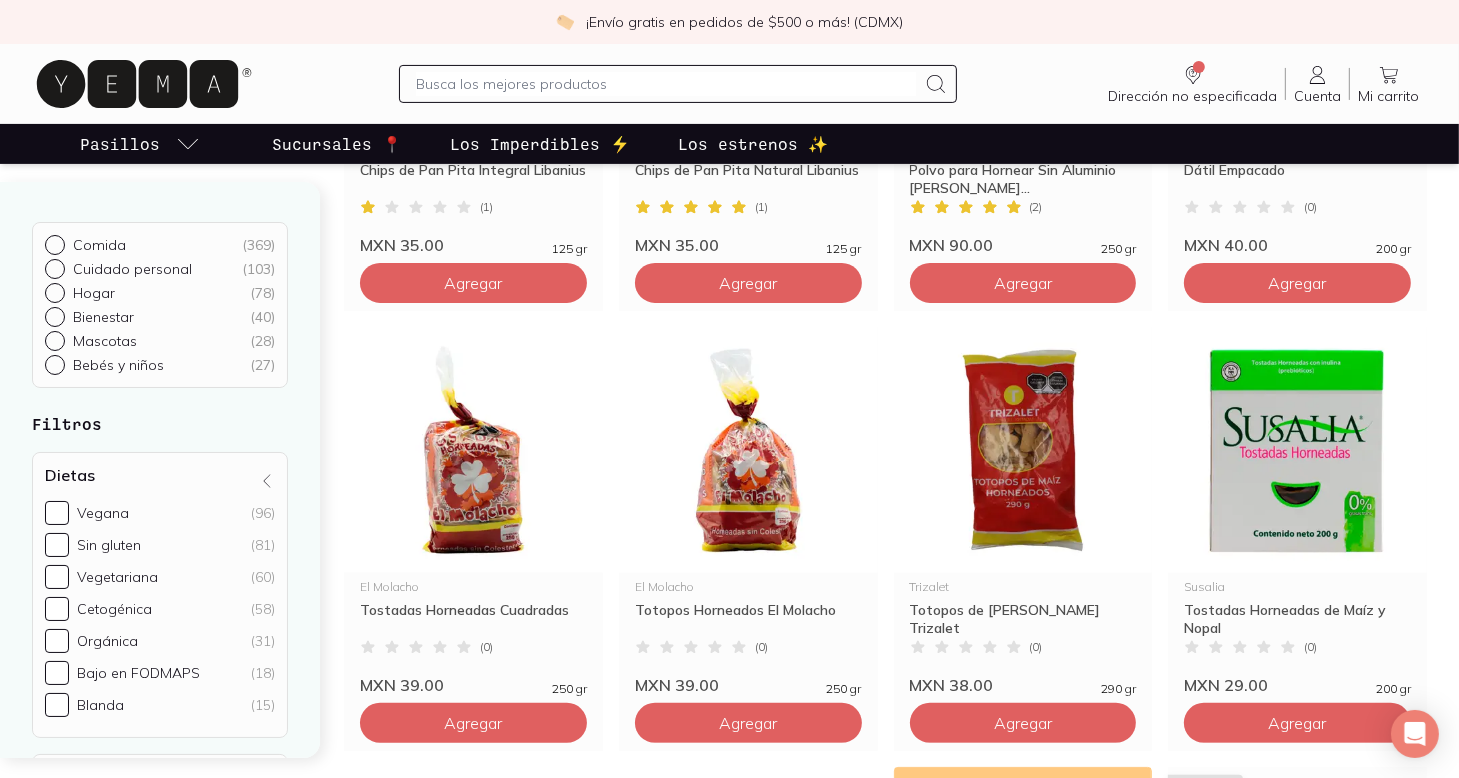 click at bounding box center [666, 84] 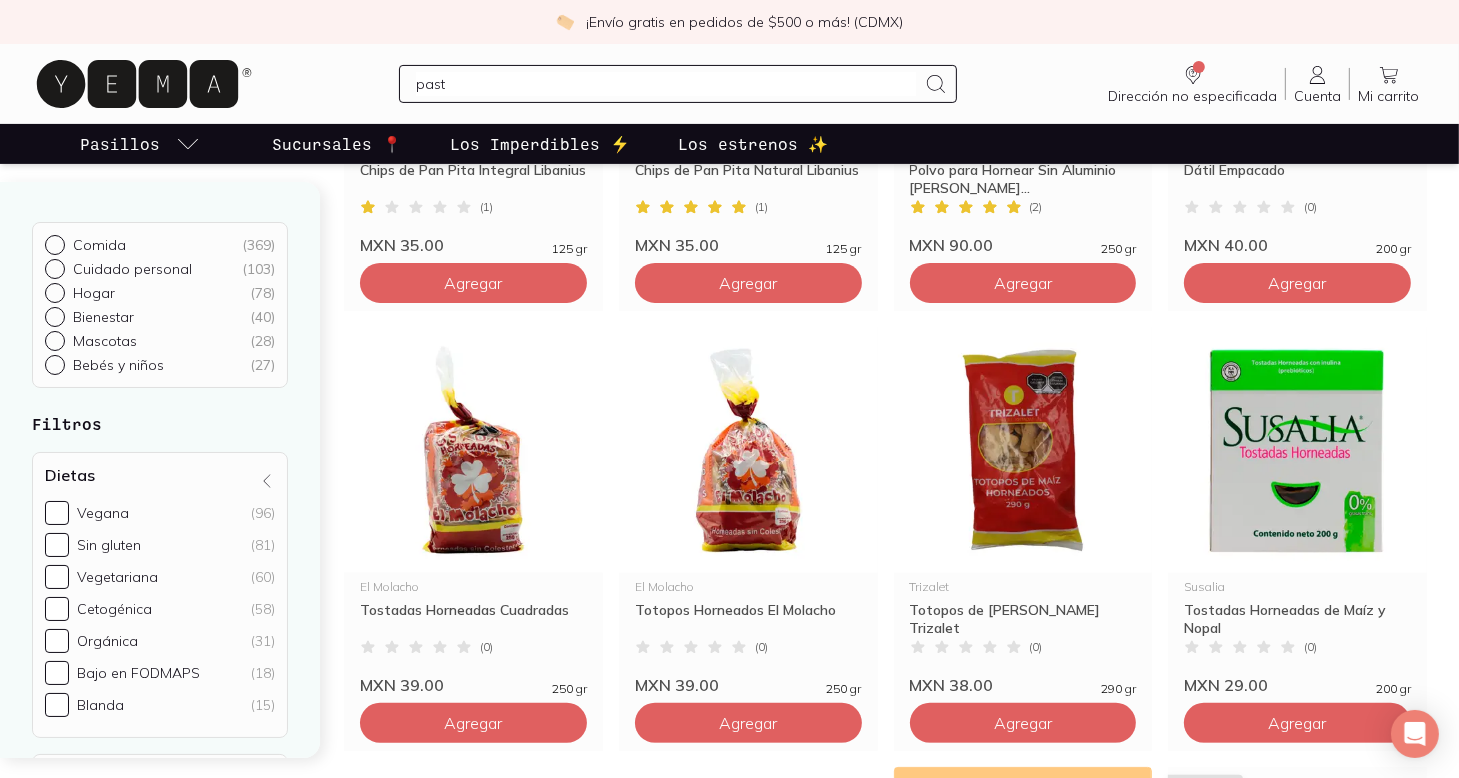 type on "pasta" 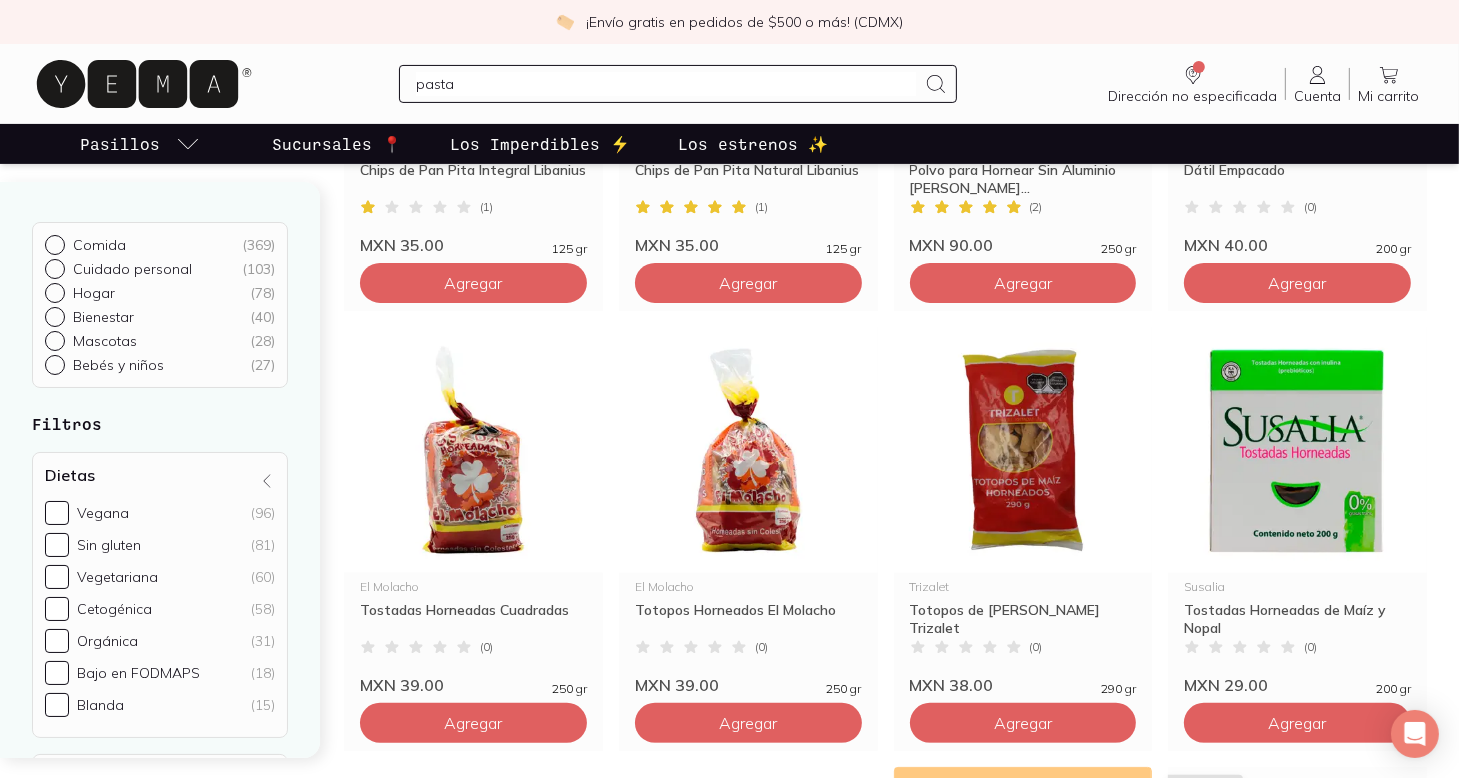 type 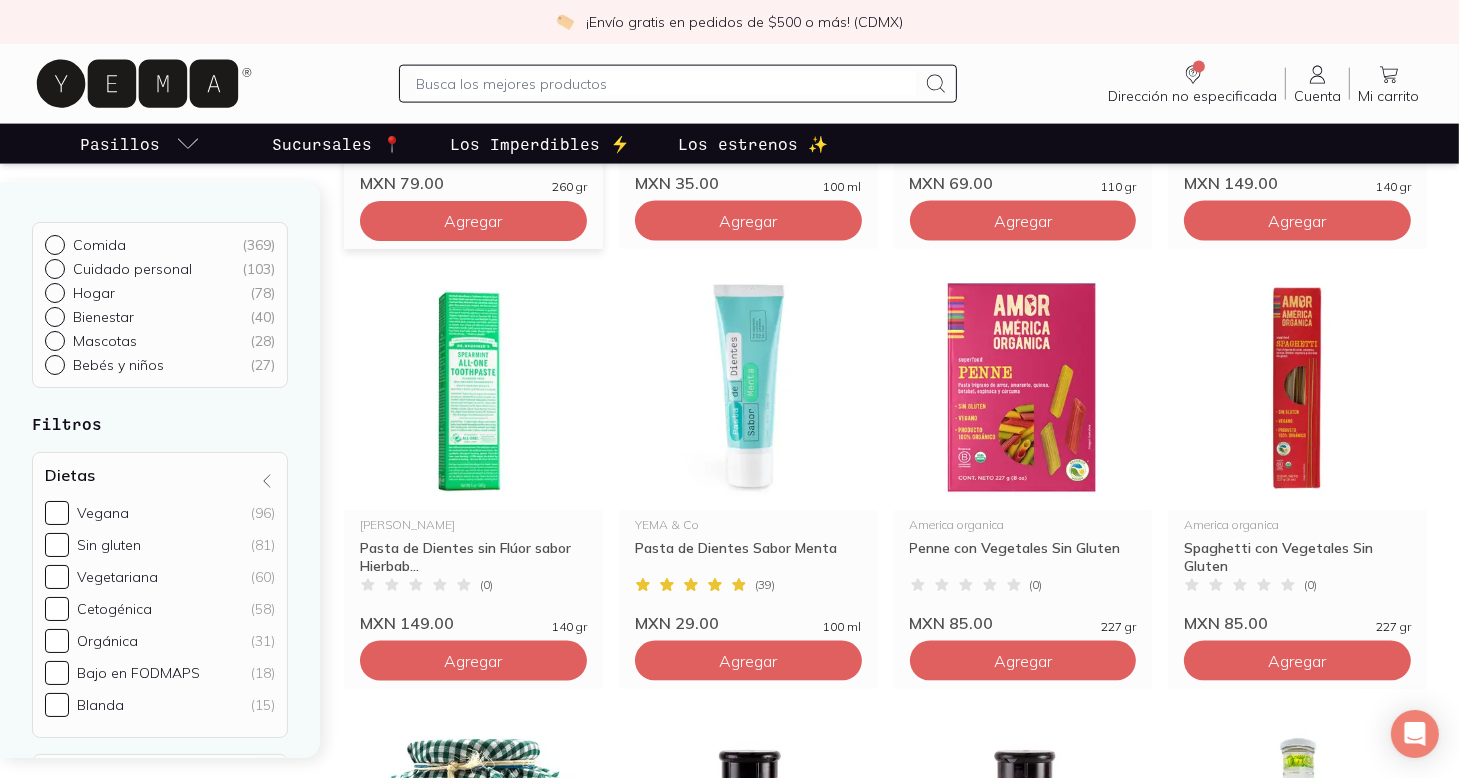 scroll, scrollTop: 2800, scrollLeft: 0, axis: vertical 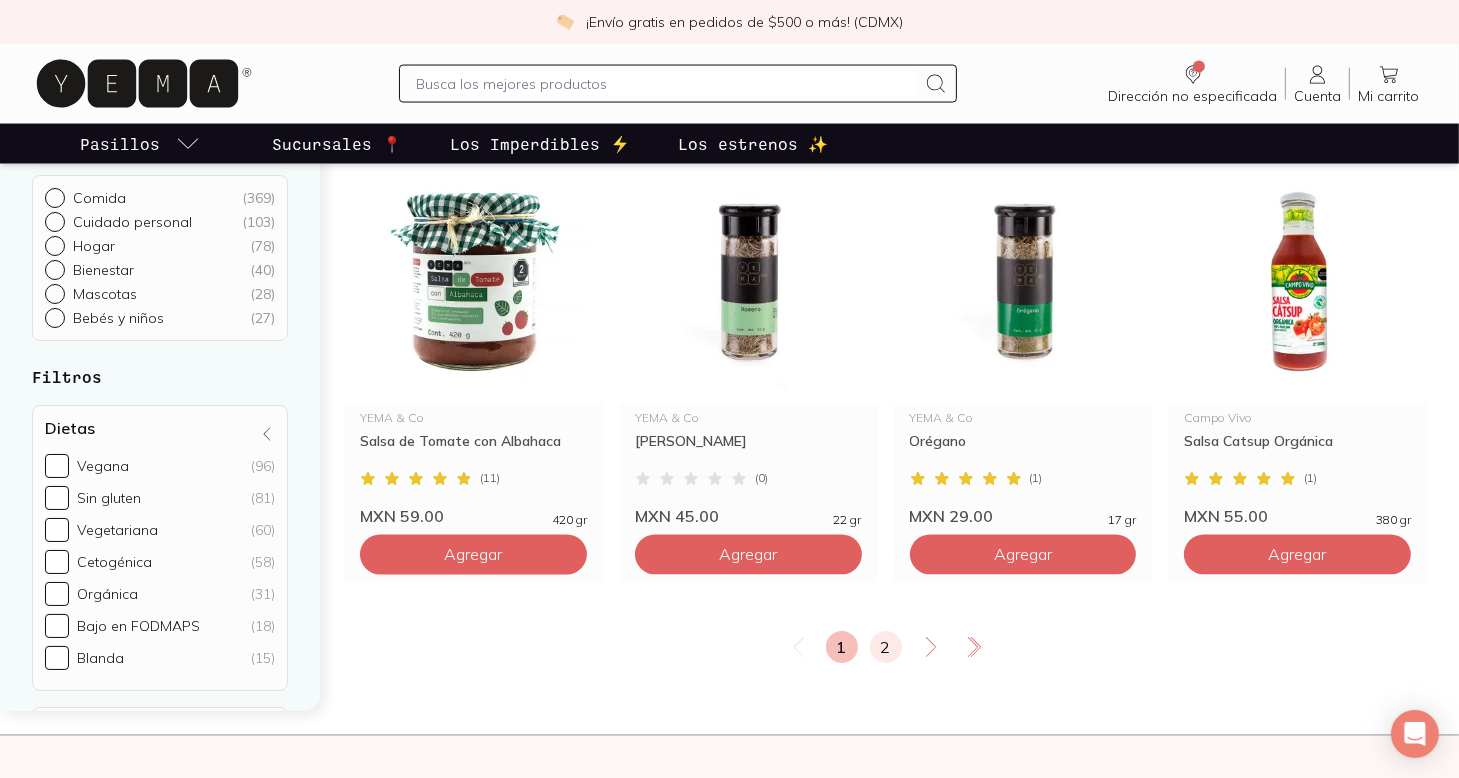 click on "2" at bounding box center [886, 647] 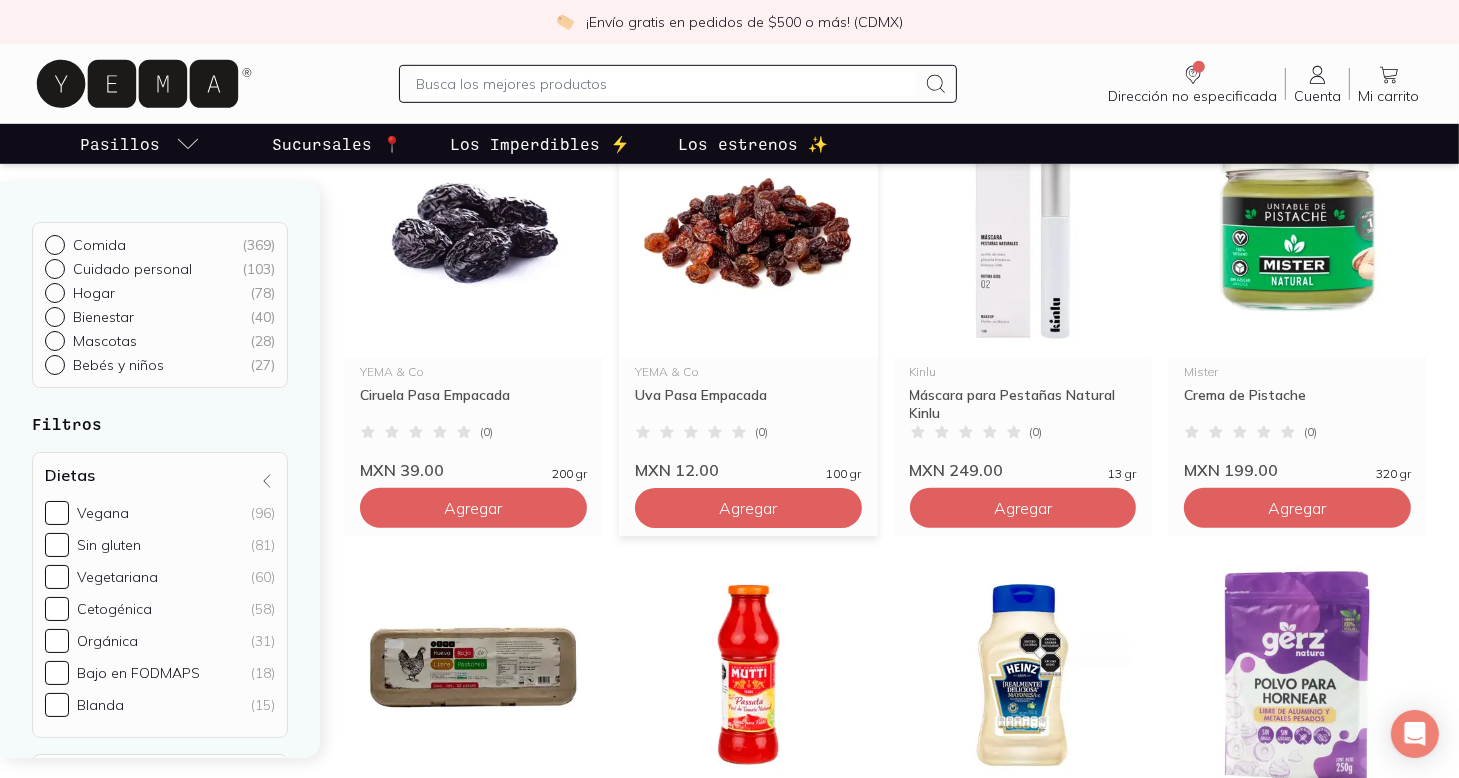 scroll, scrollTop: 1100, scrollLeft: 0, axis: vertical 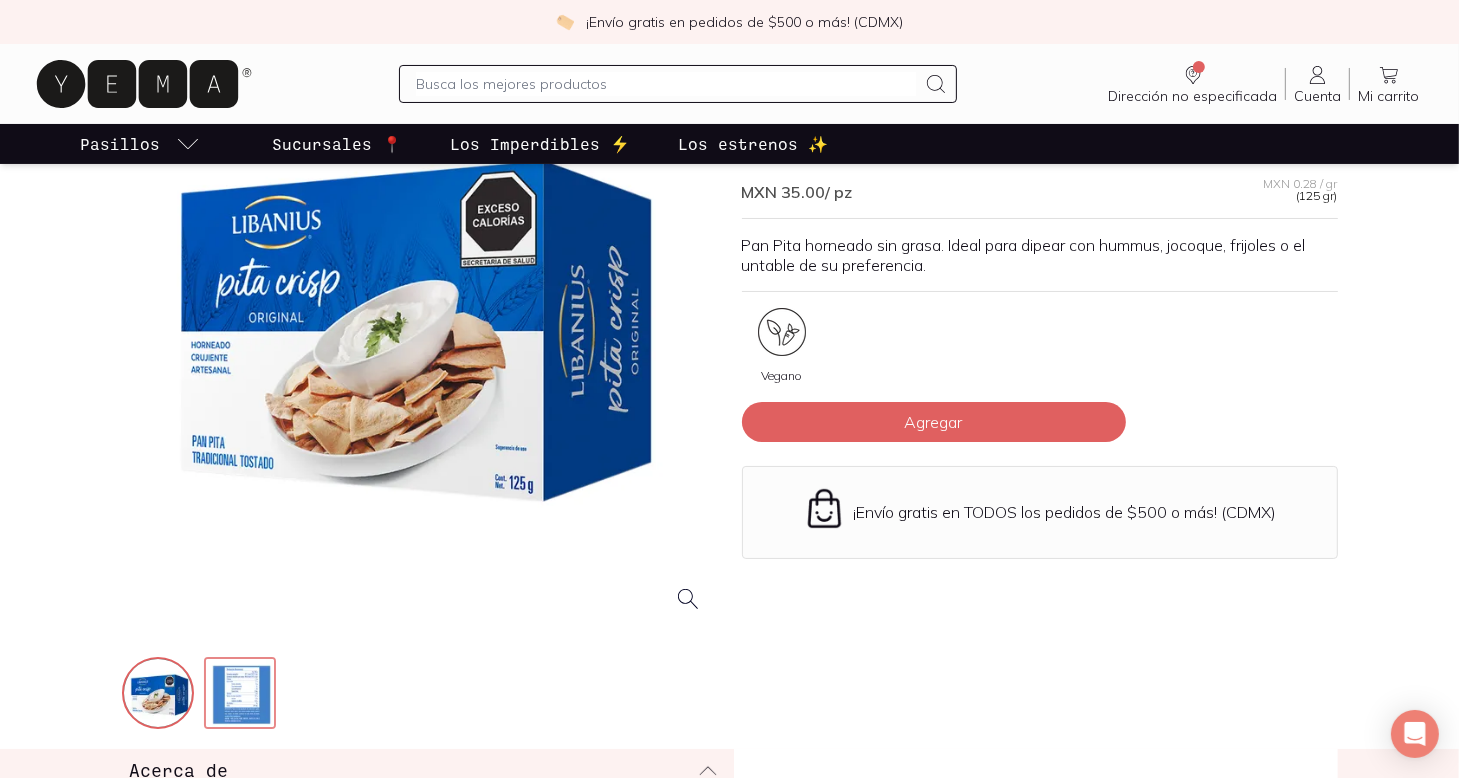 click at bounding box center (242, 695) 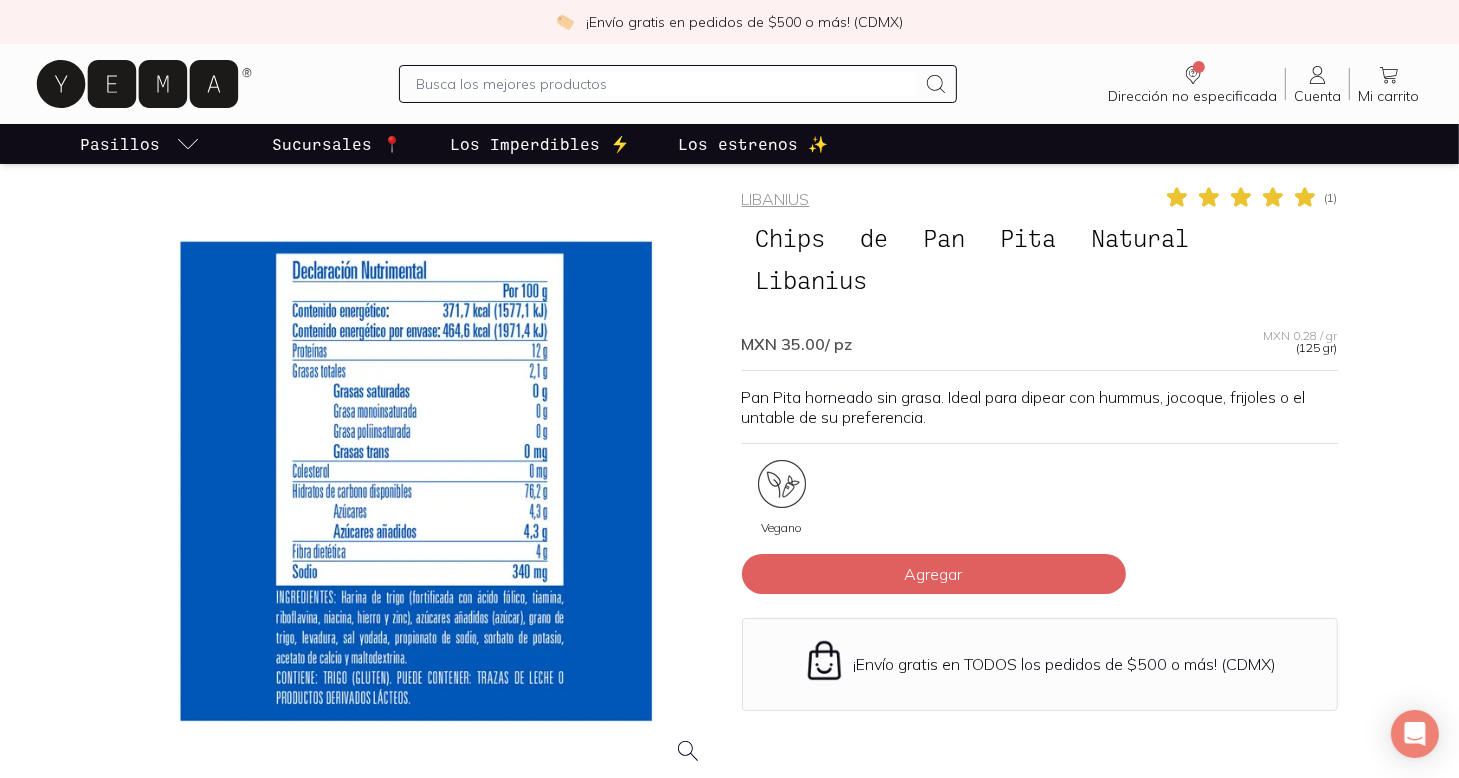 scroll, scrollTop: 0, scrollLeft: 0, axis: both 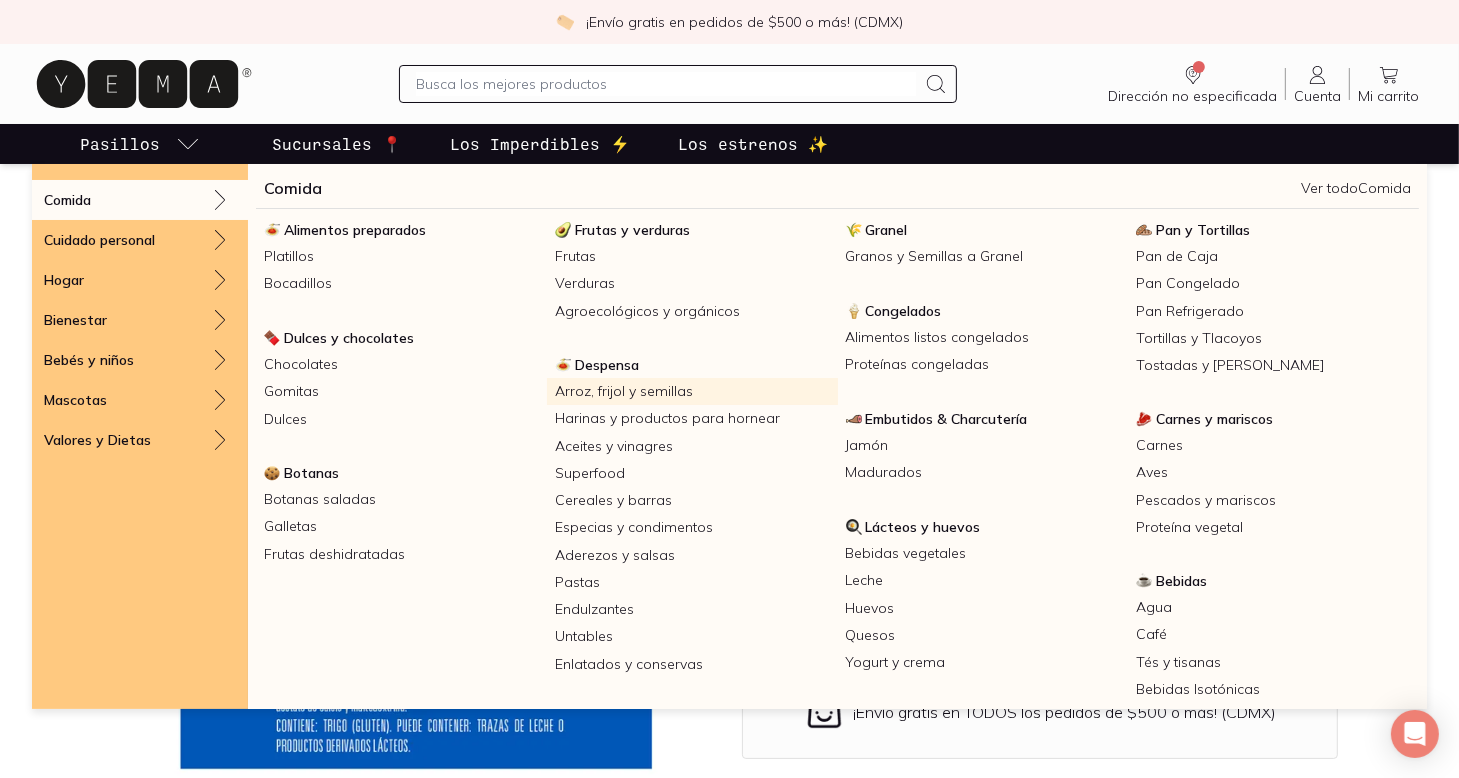 click on "Arroz, frijol y semillas" at bounding box center [692, 391] 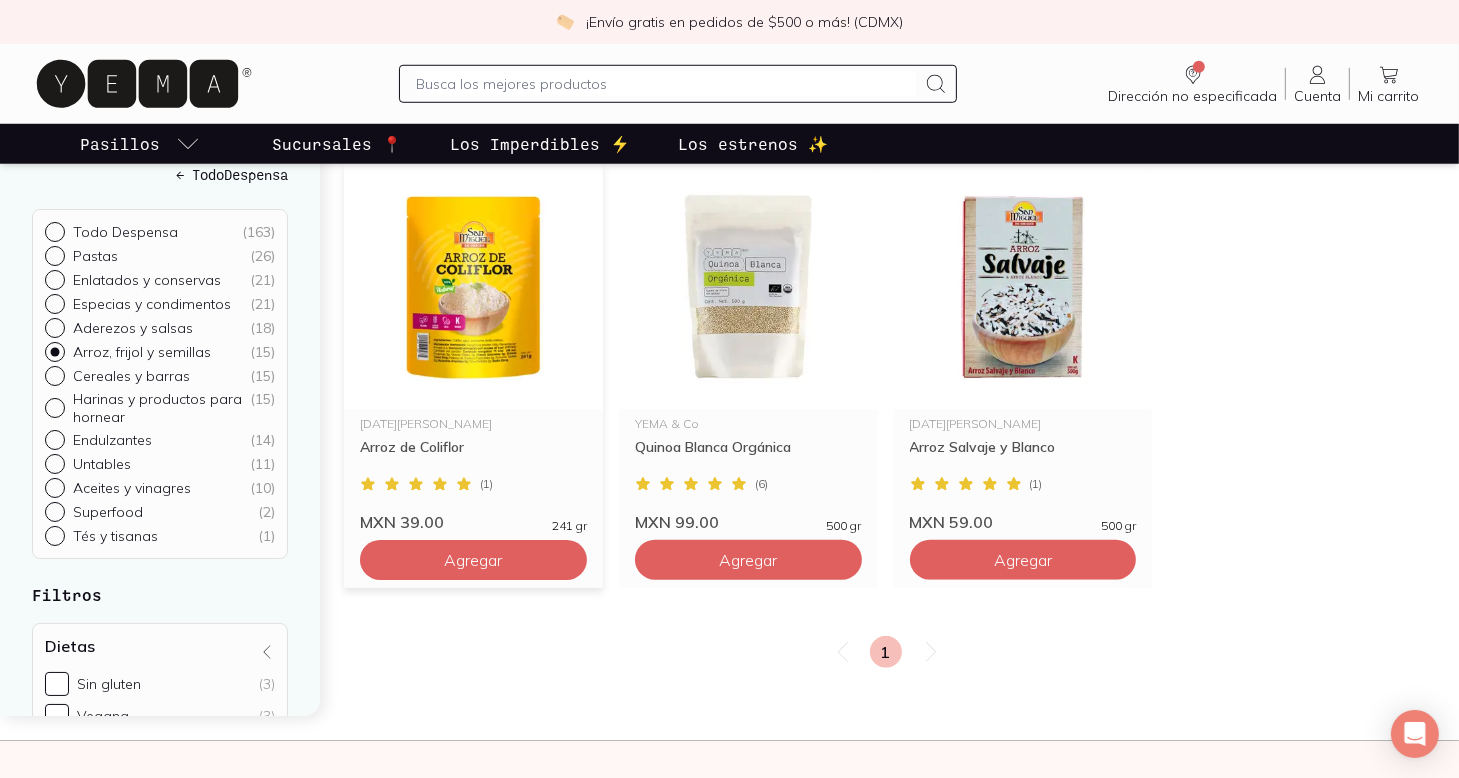 scroll, scrollTop: 1800, scrollLeft: 0, axis: vertical 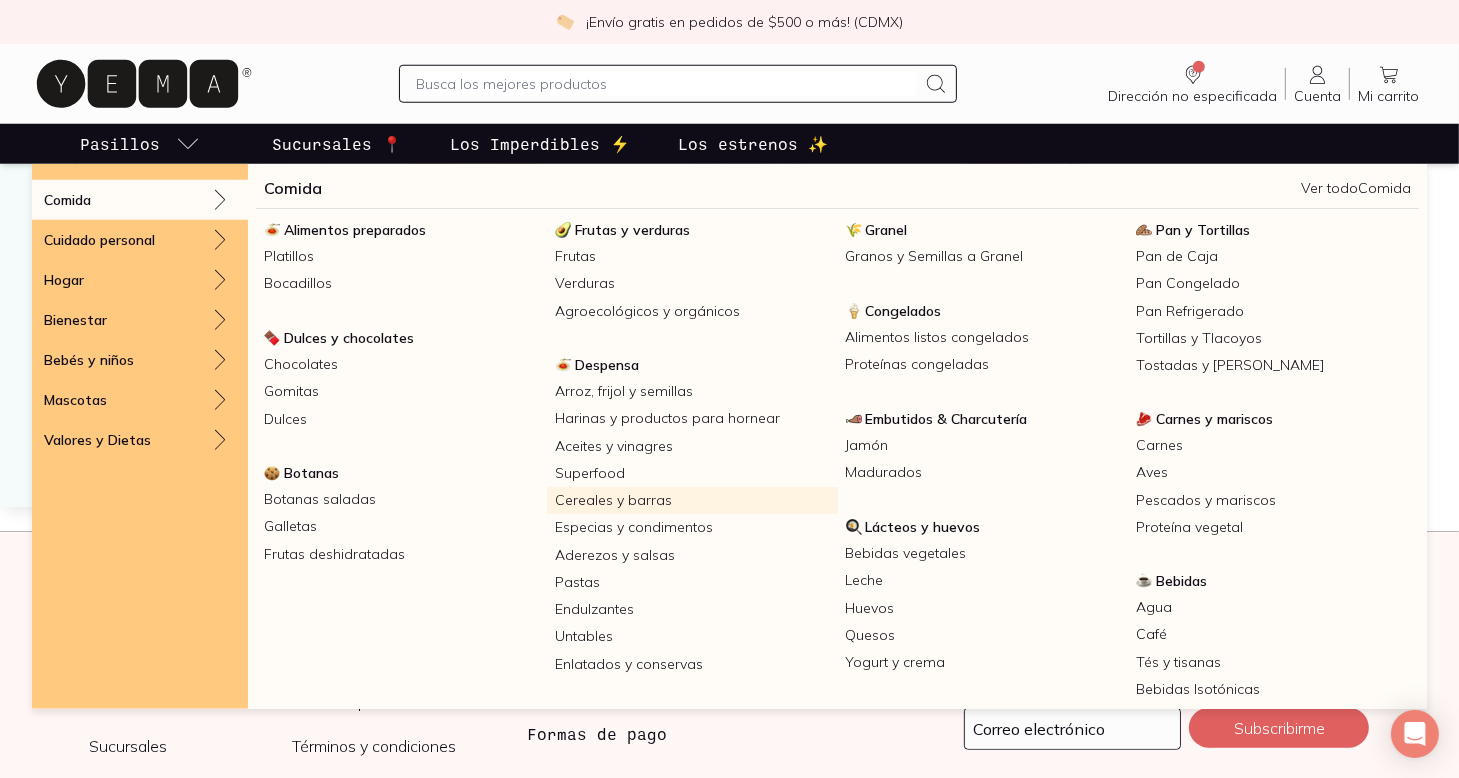click on "Cereales y barras" at bounding box center (692, 500) 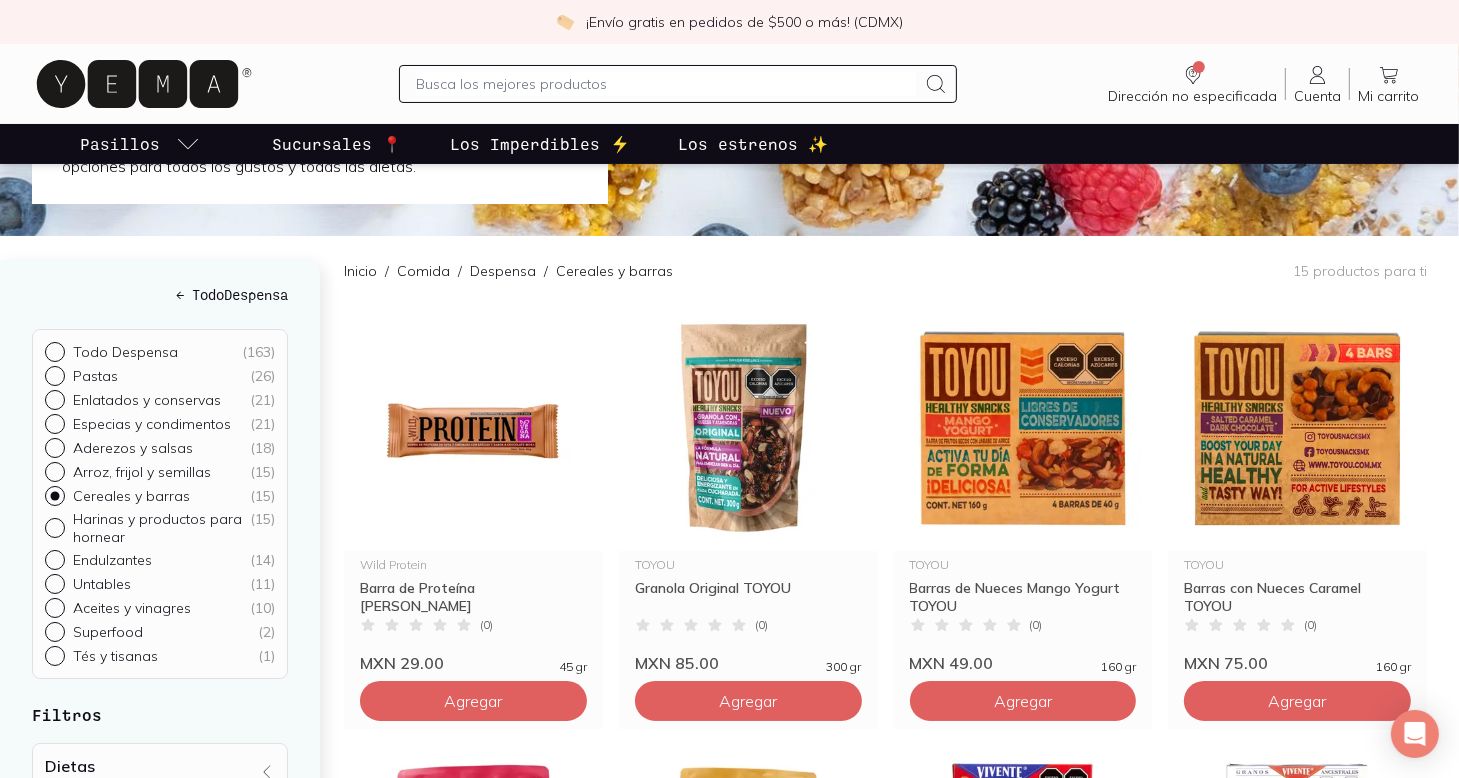 scroll, scrollTop: 100, scrollLeft: 0, axis: vertical 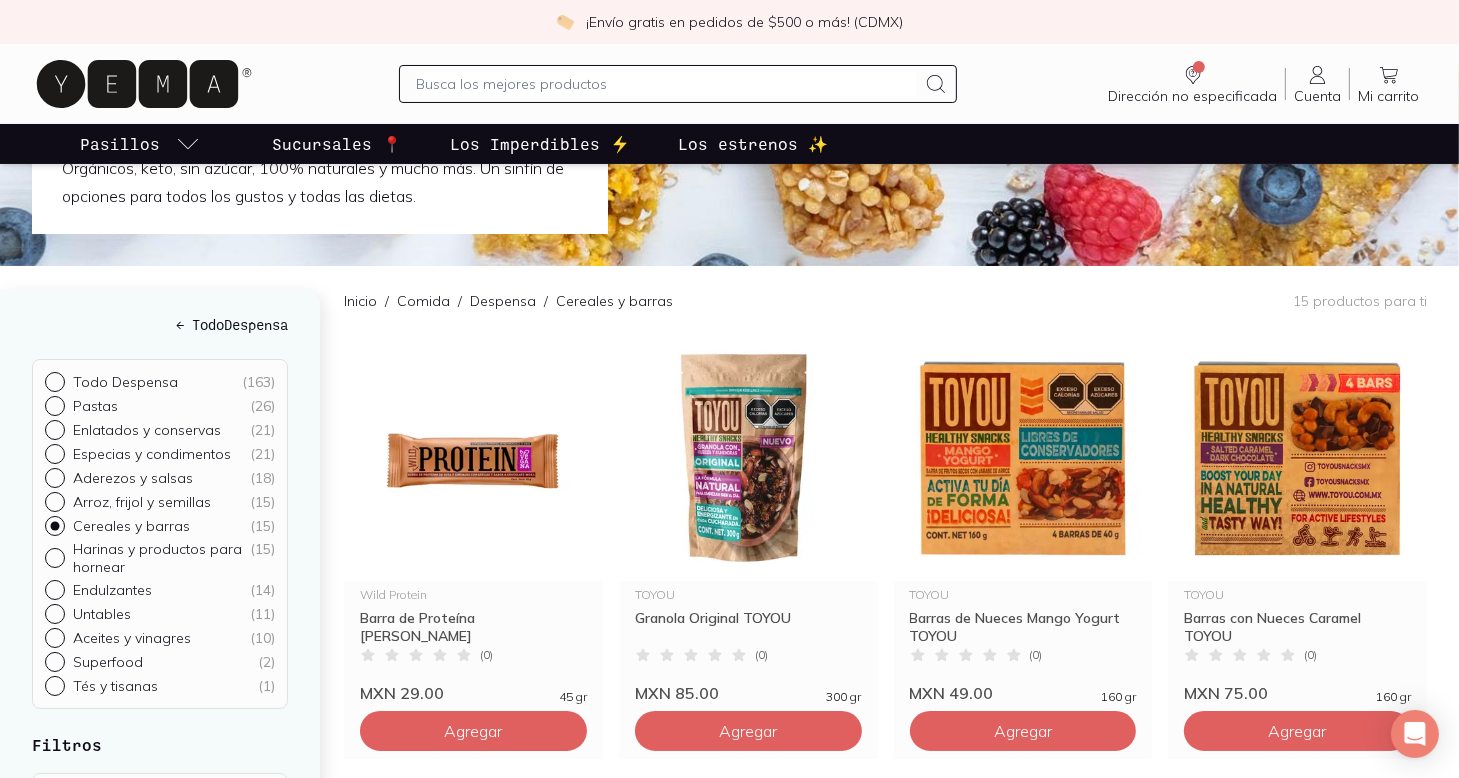 click on "Dirección no especificada Sin CP Estás viendo todo nuestro catálogo, algunos productos dependen de la dirección de entrega. Selecciona tu código postal para ver los productos disponibles en tu zona. Buscar Buscar Cuenta Cuenta Mi carrito Carrito" at bounding box center [729, 84] 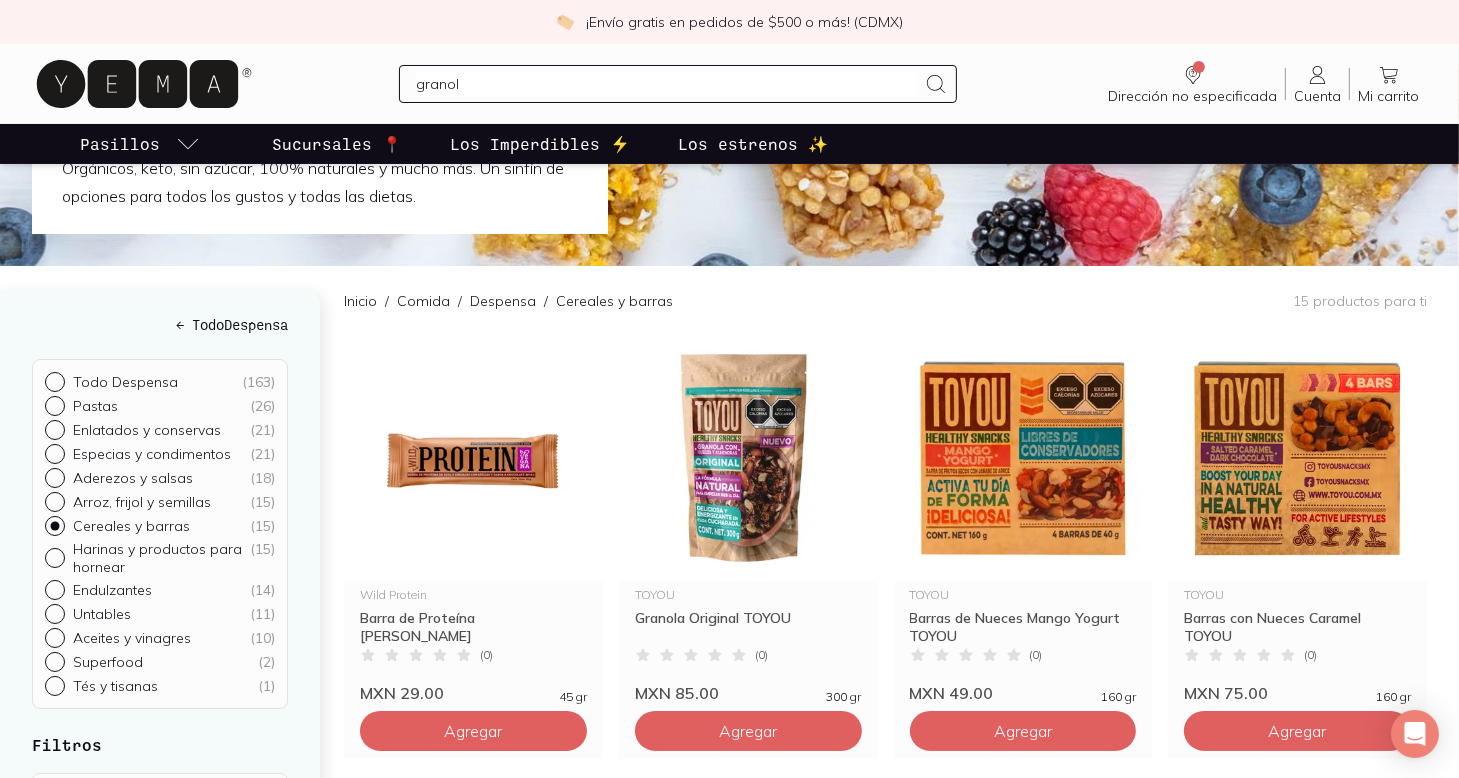 type on "granola" 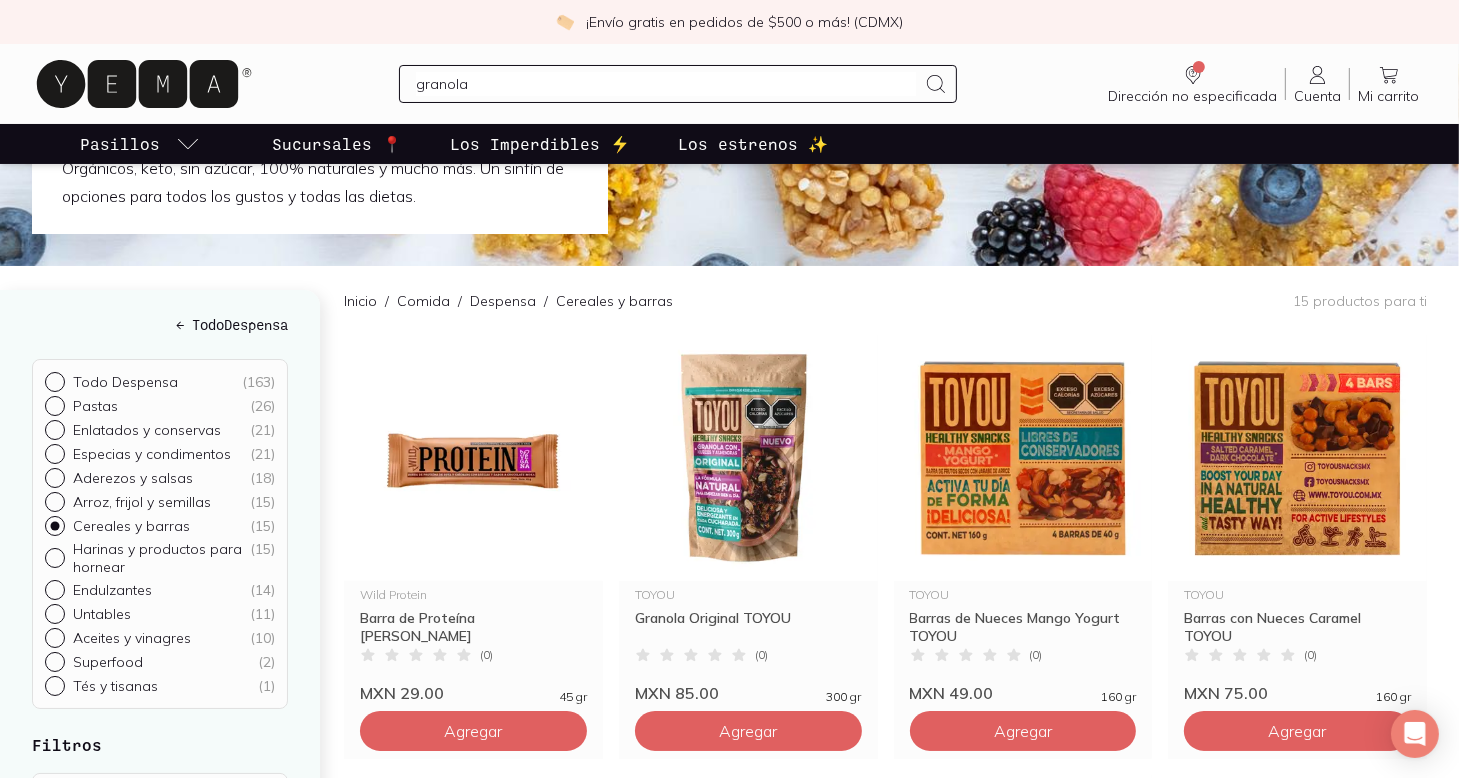 type 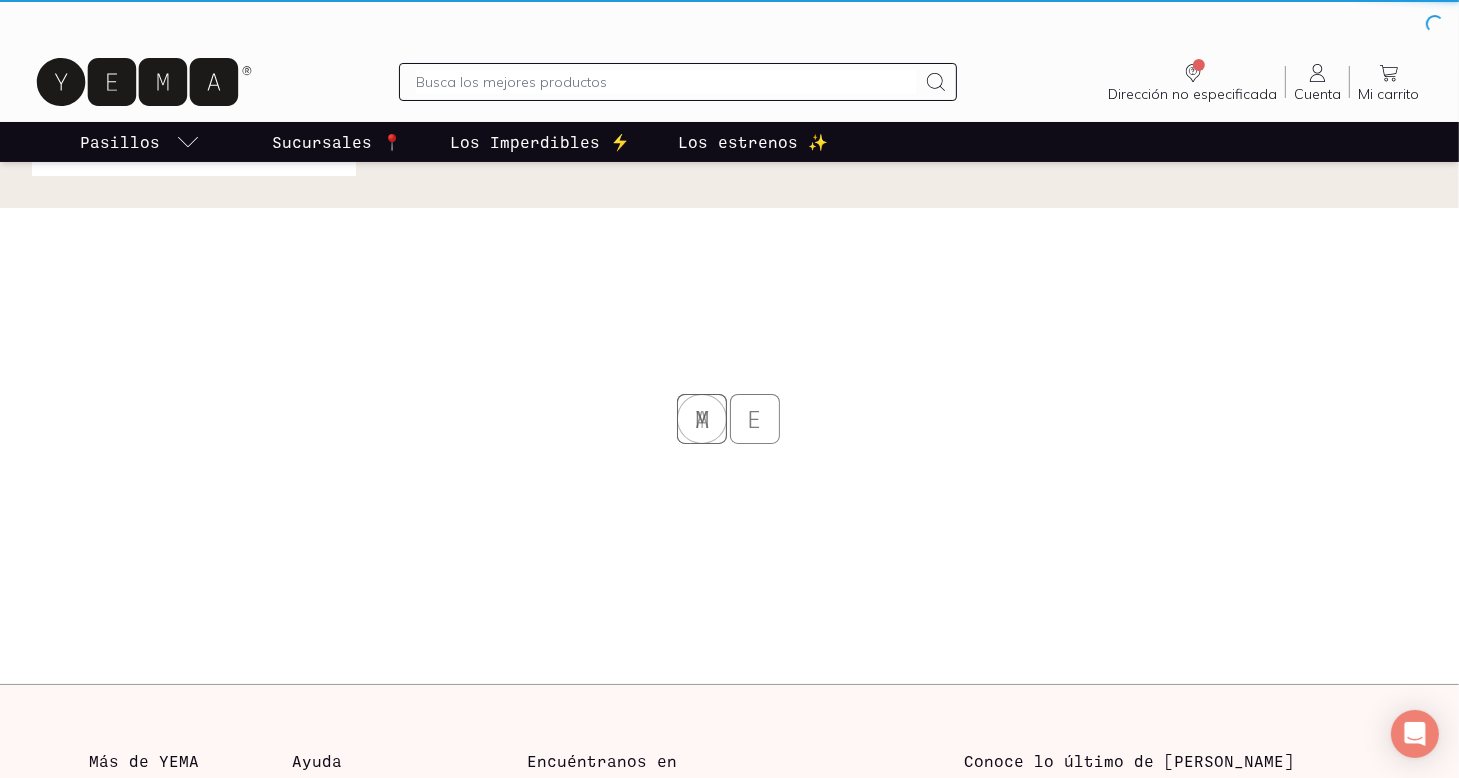 scroll, scrollTop: 0, scrollLeft: 0, axis: both 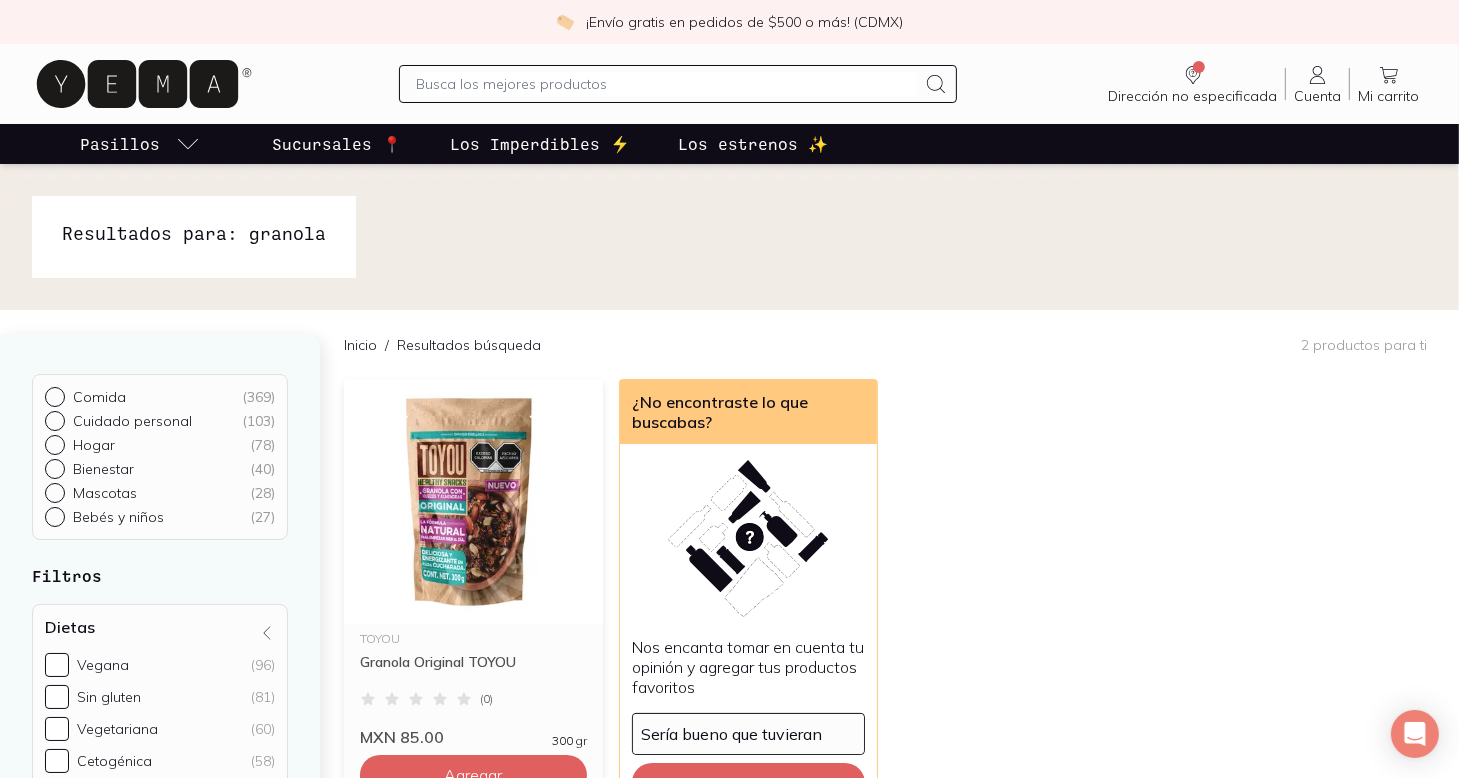 click at bounding box center [473, 502] 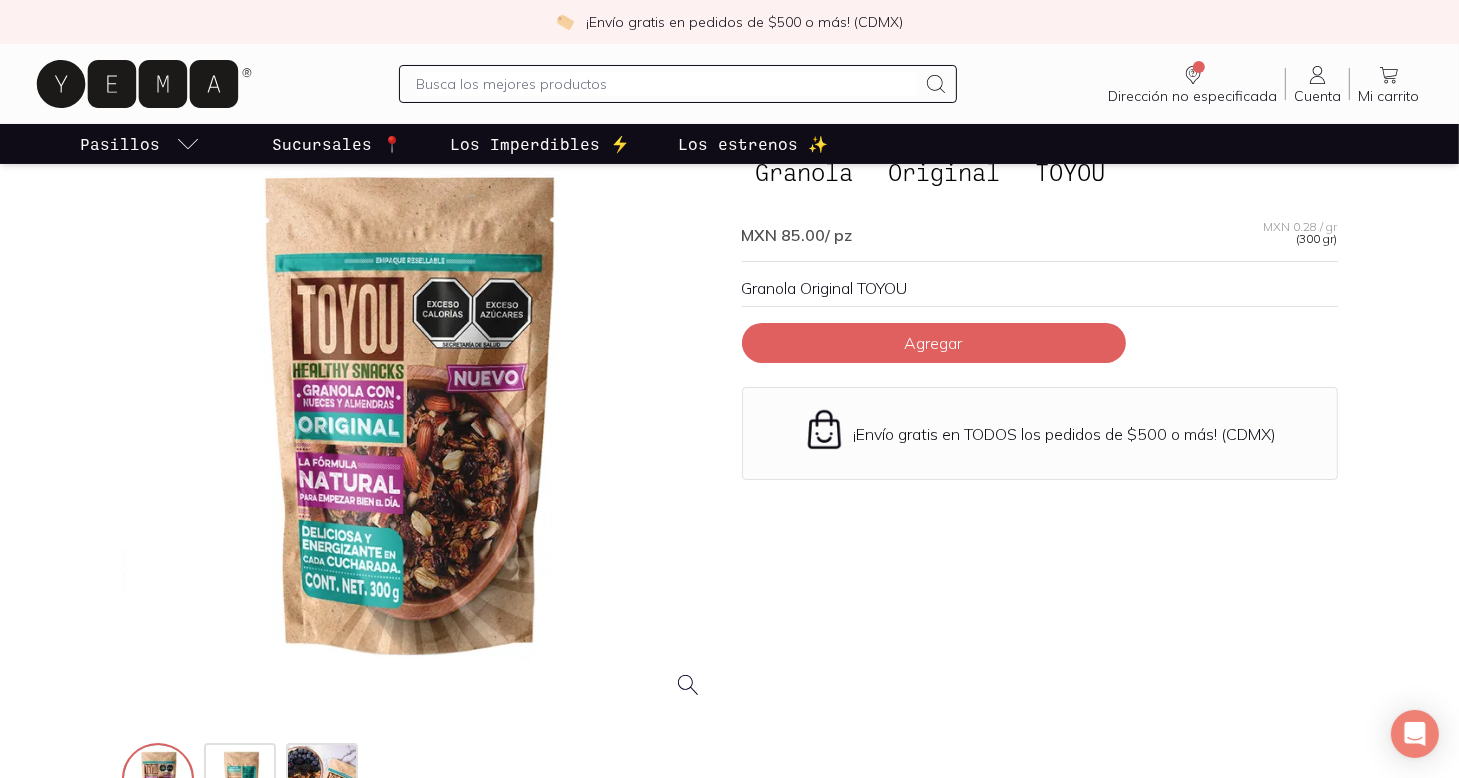 scroll, scrollTop: 200, scrollLeft: 0, axis: vertical 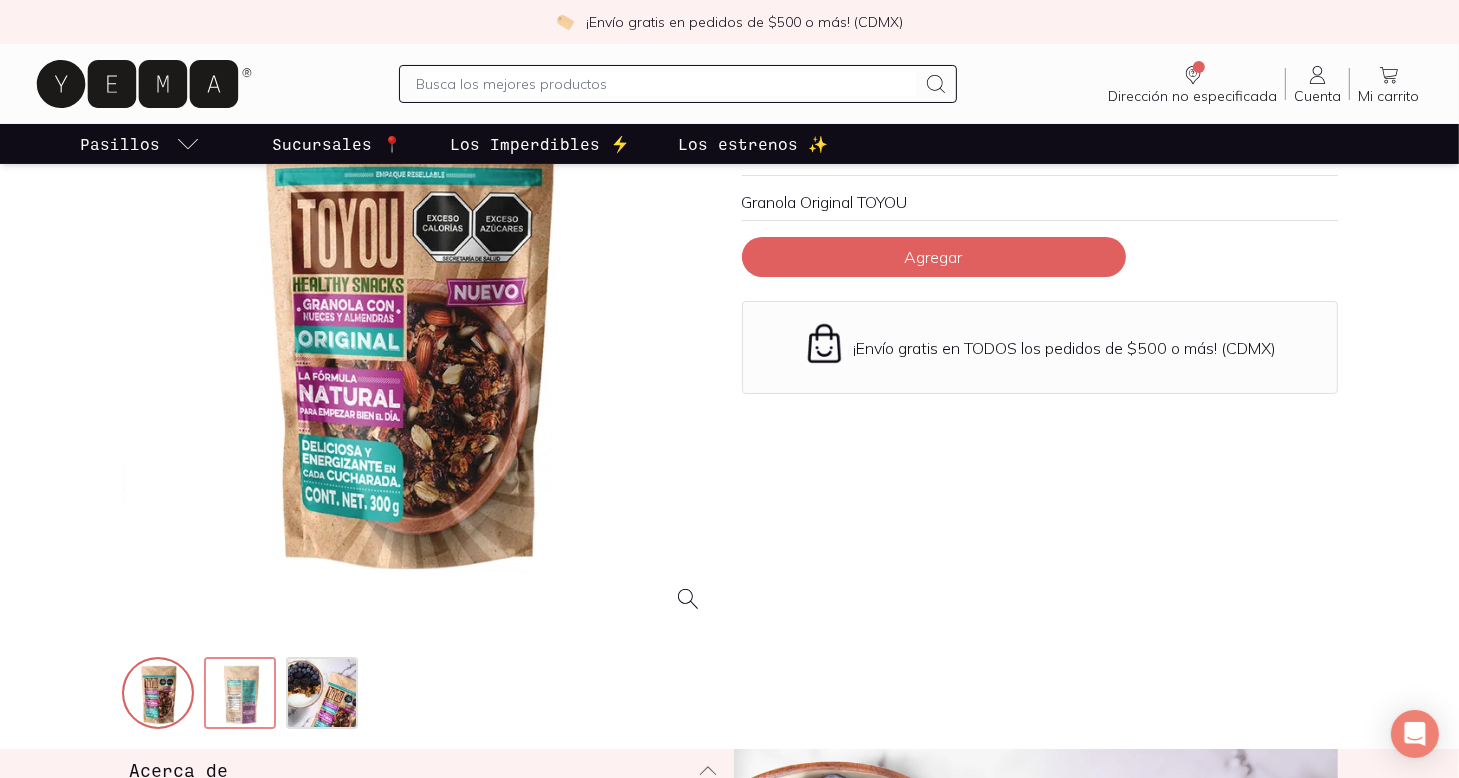 click at bounding box center [242, 695] 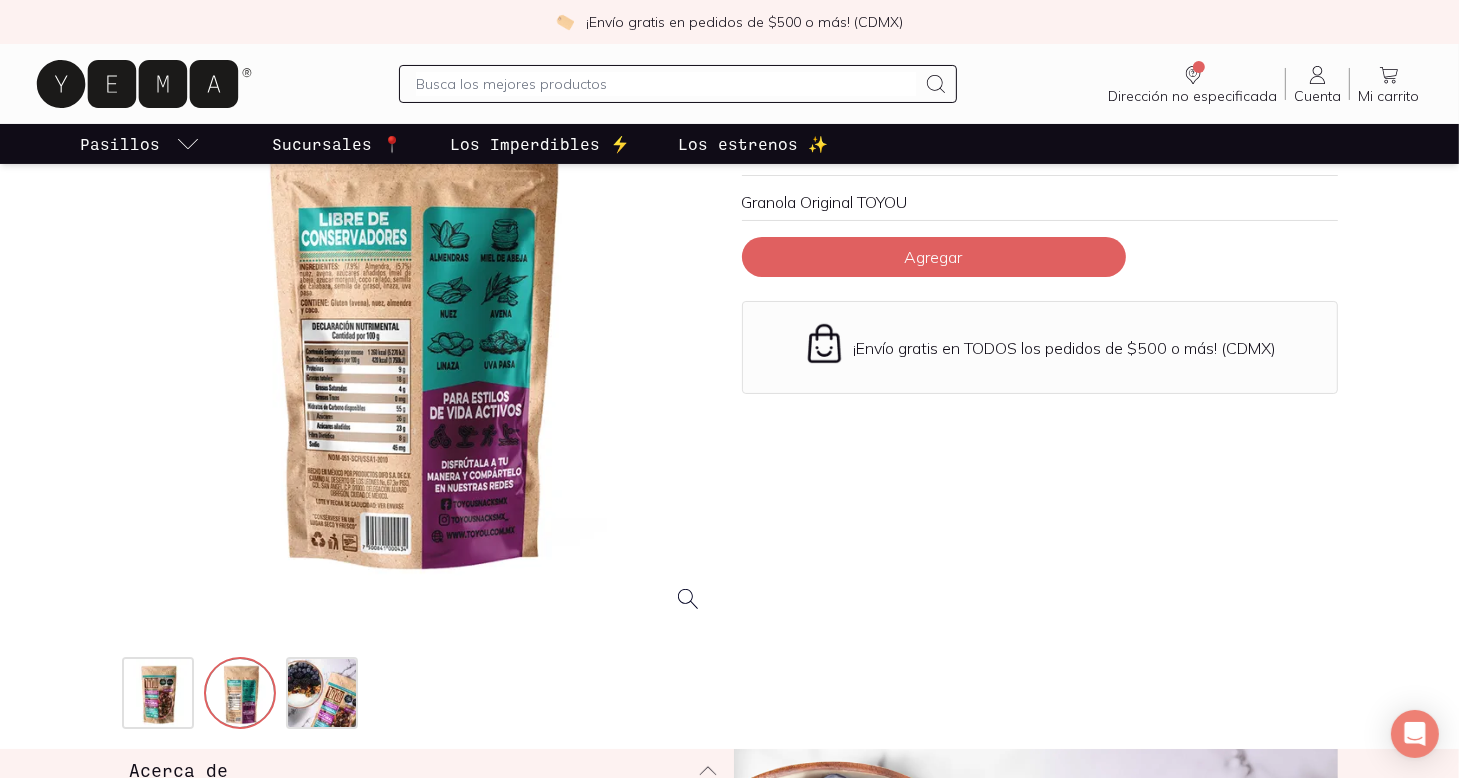click at bounding box center (420, 331) 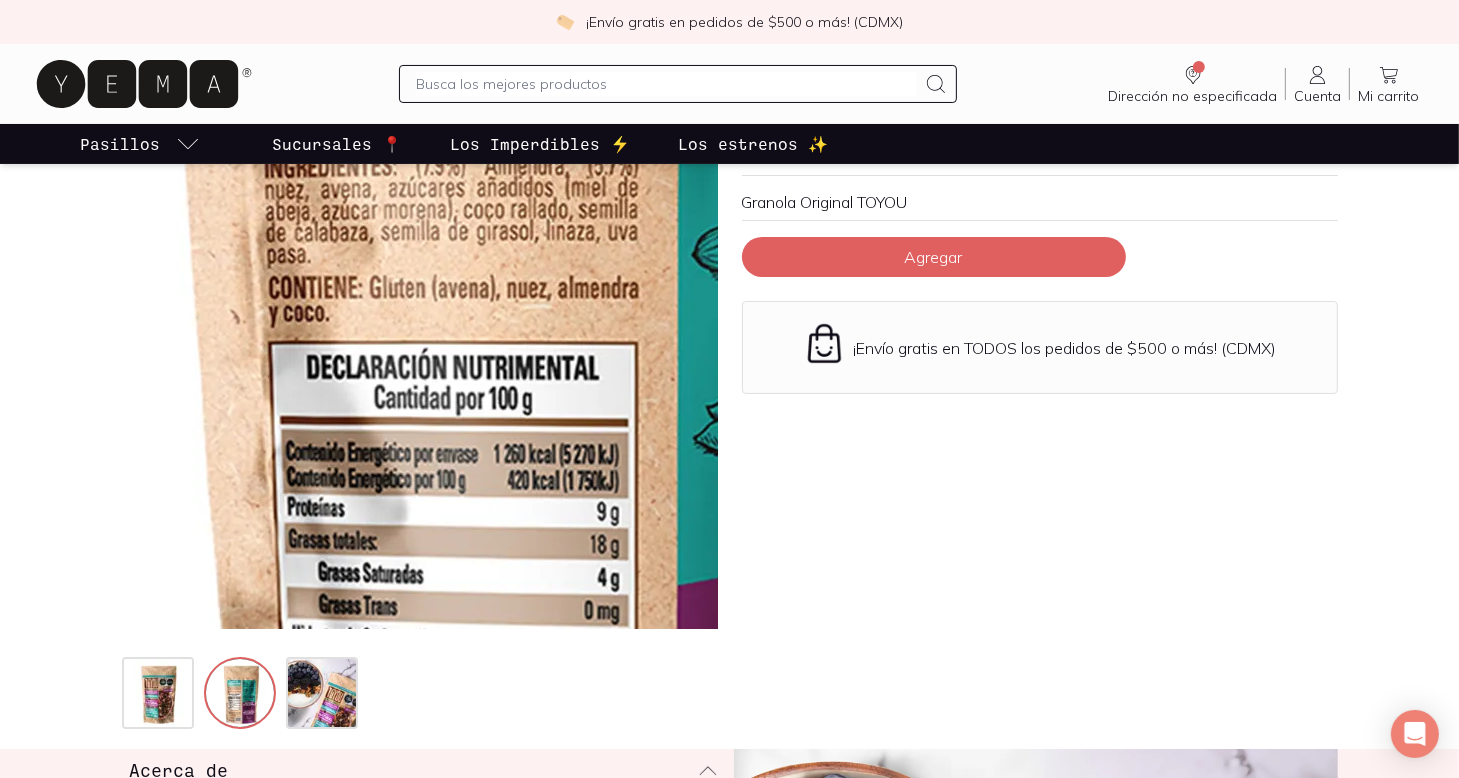 click at bounding box center [668, 382] 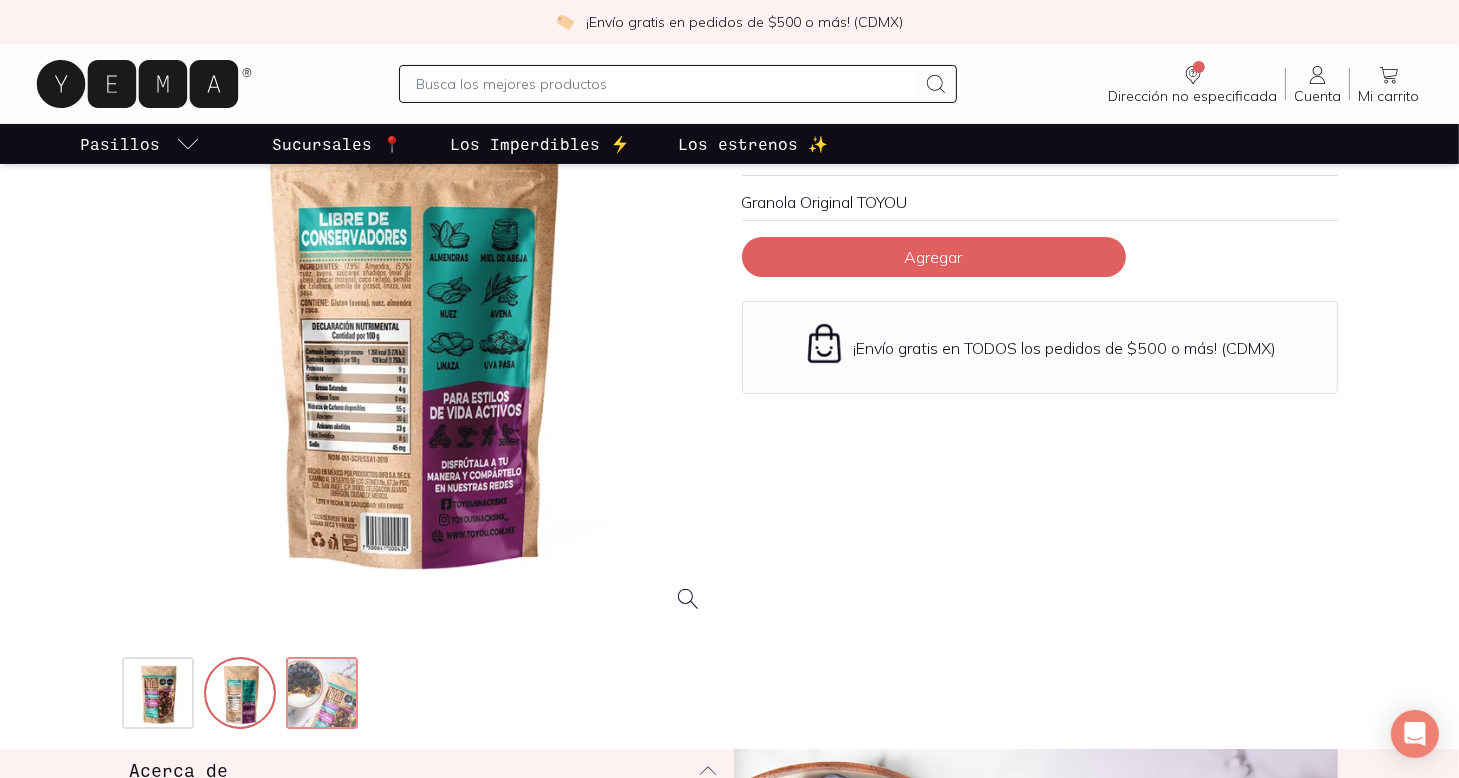 drag, startPoint x: 316, startPoint y: 704, endPoint x: 316, endPoint y: 683, distance: 21 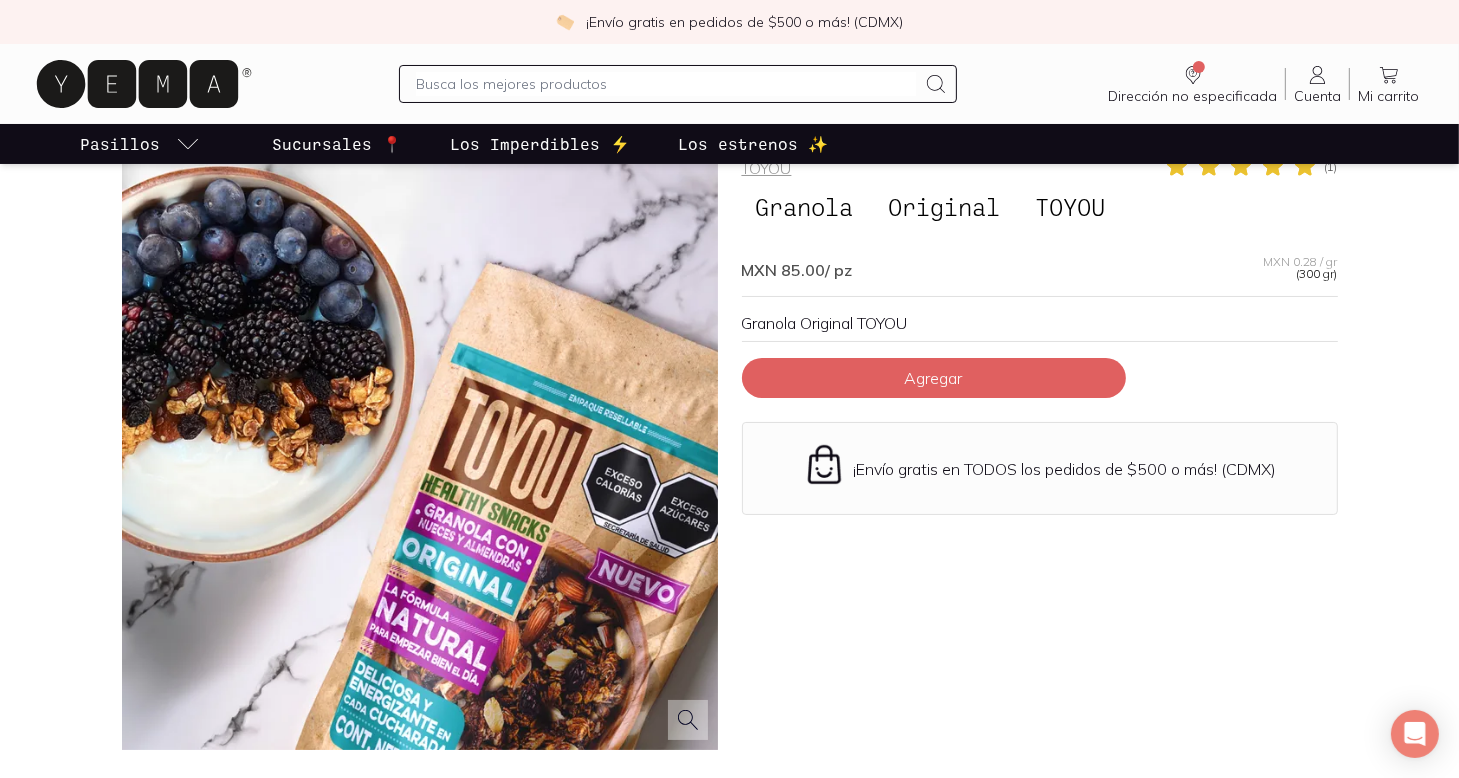 scroll, scrollTop: 0, scrollLeft: 0, axis: both 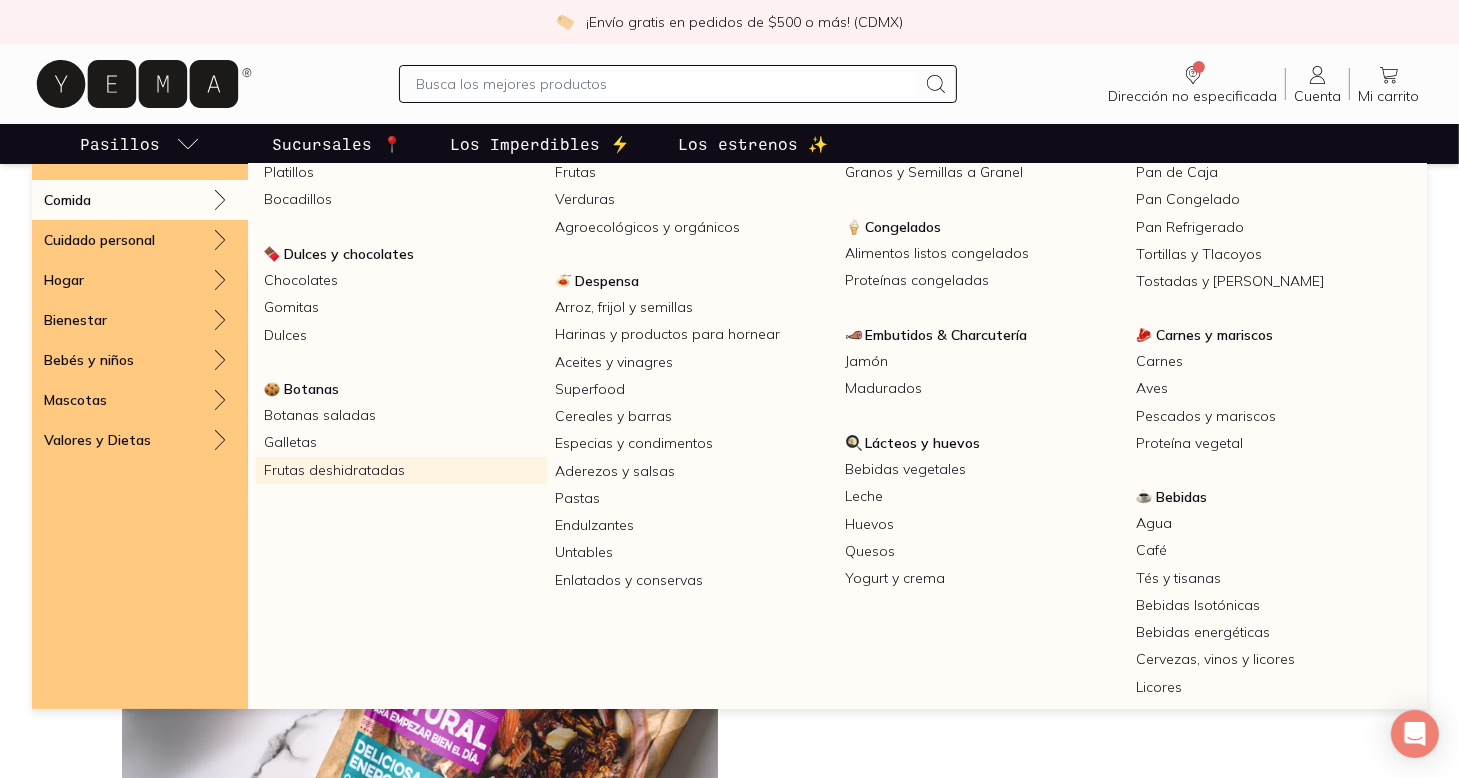 click on "Frutas deshidratadas" at bounding box center (401, 470) 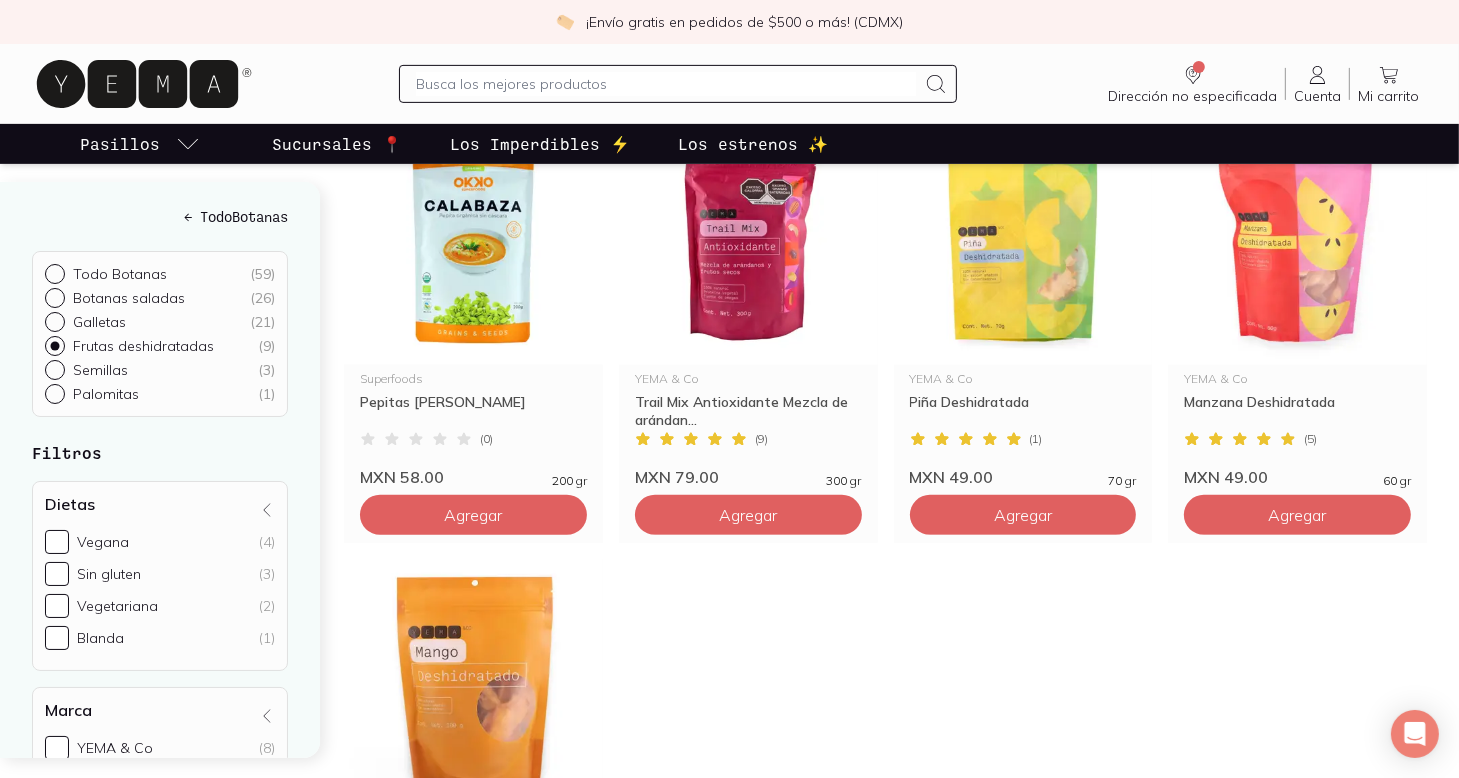 scroll, scrollTop: 700, scrollLeft: 0, axis: vertical 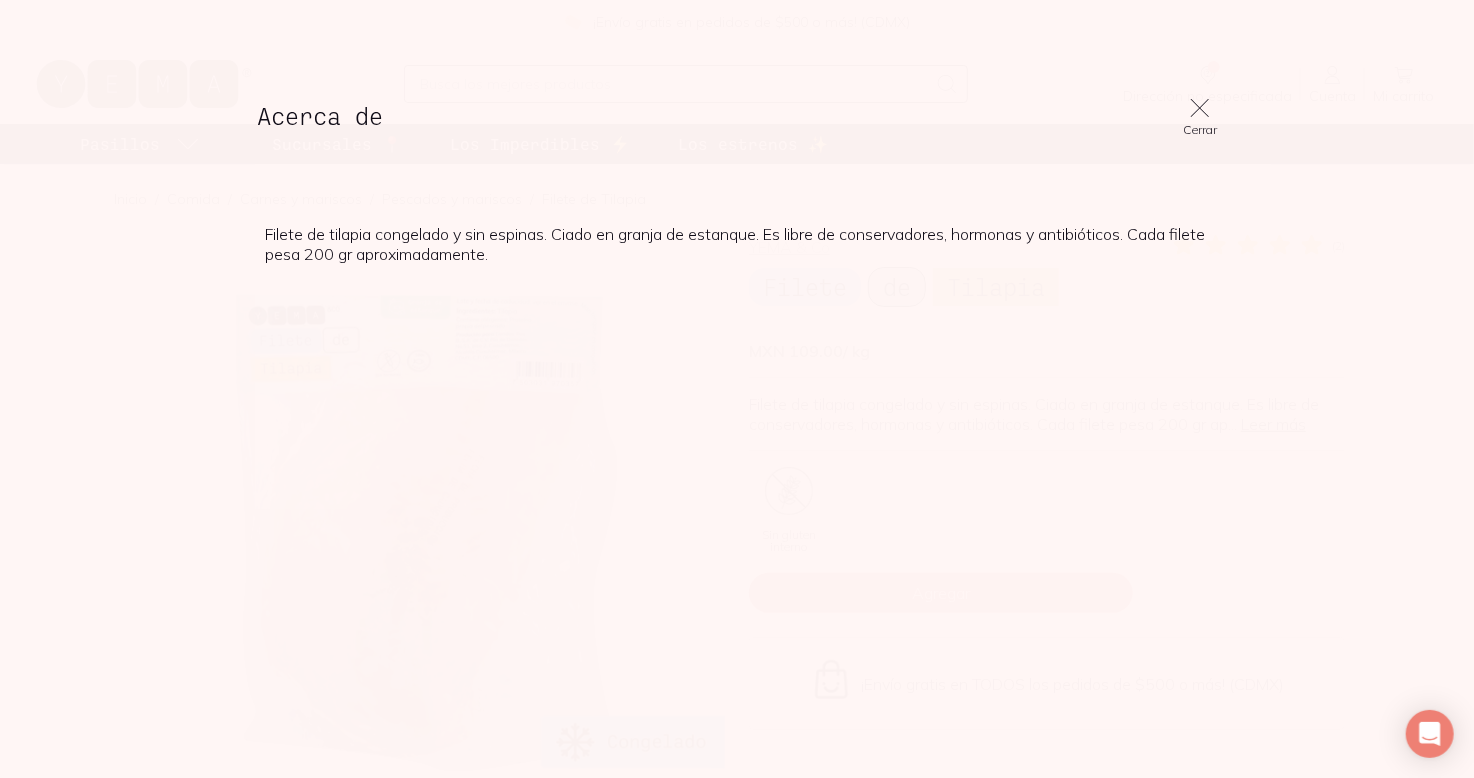 click at bounding box center (1200, 108) 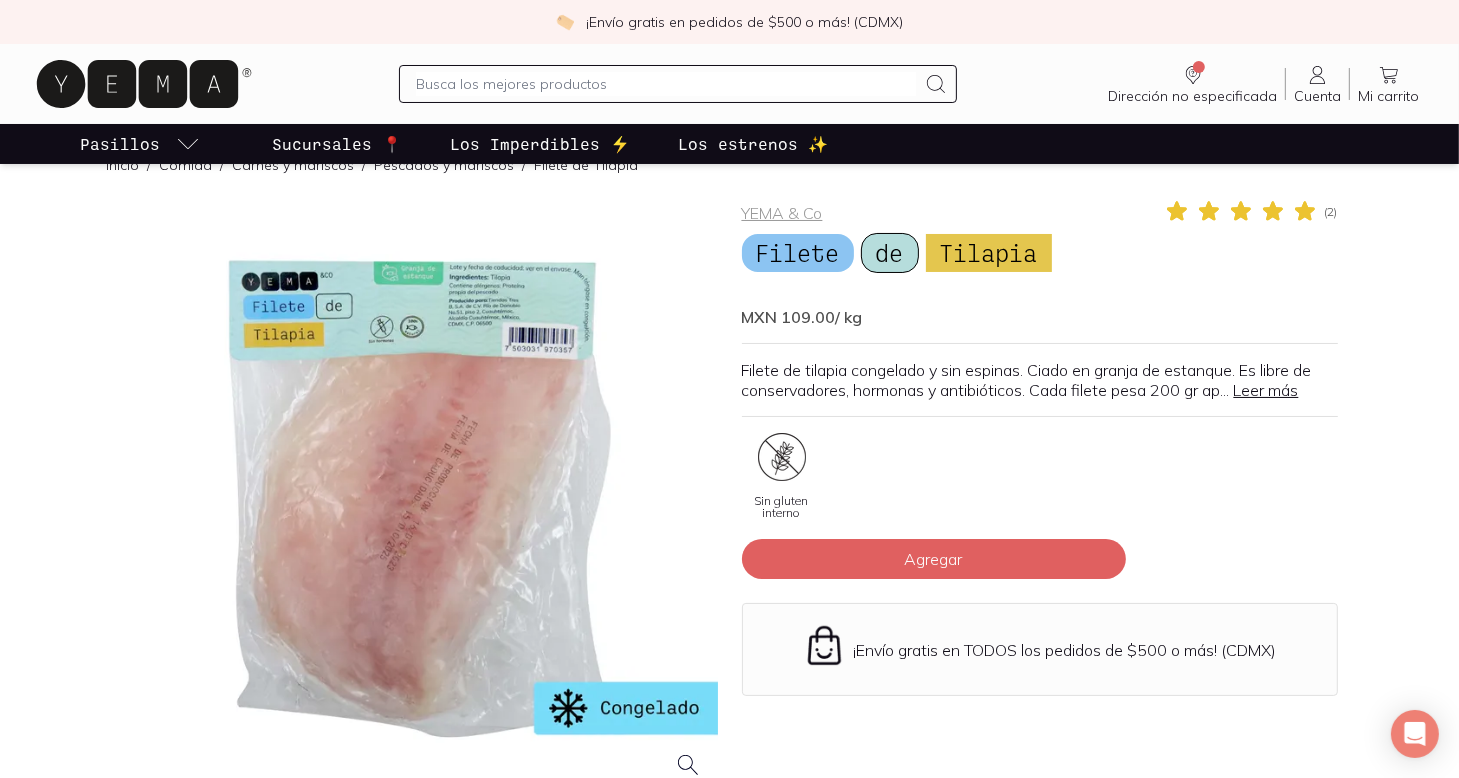 scroll, scrollTop: 0, scrollLeft: 0, axis: both 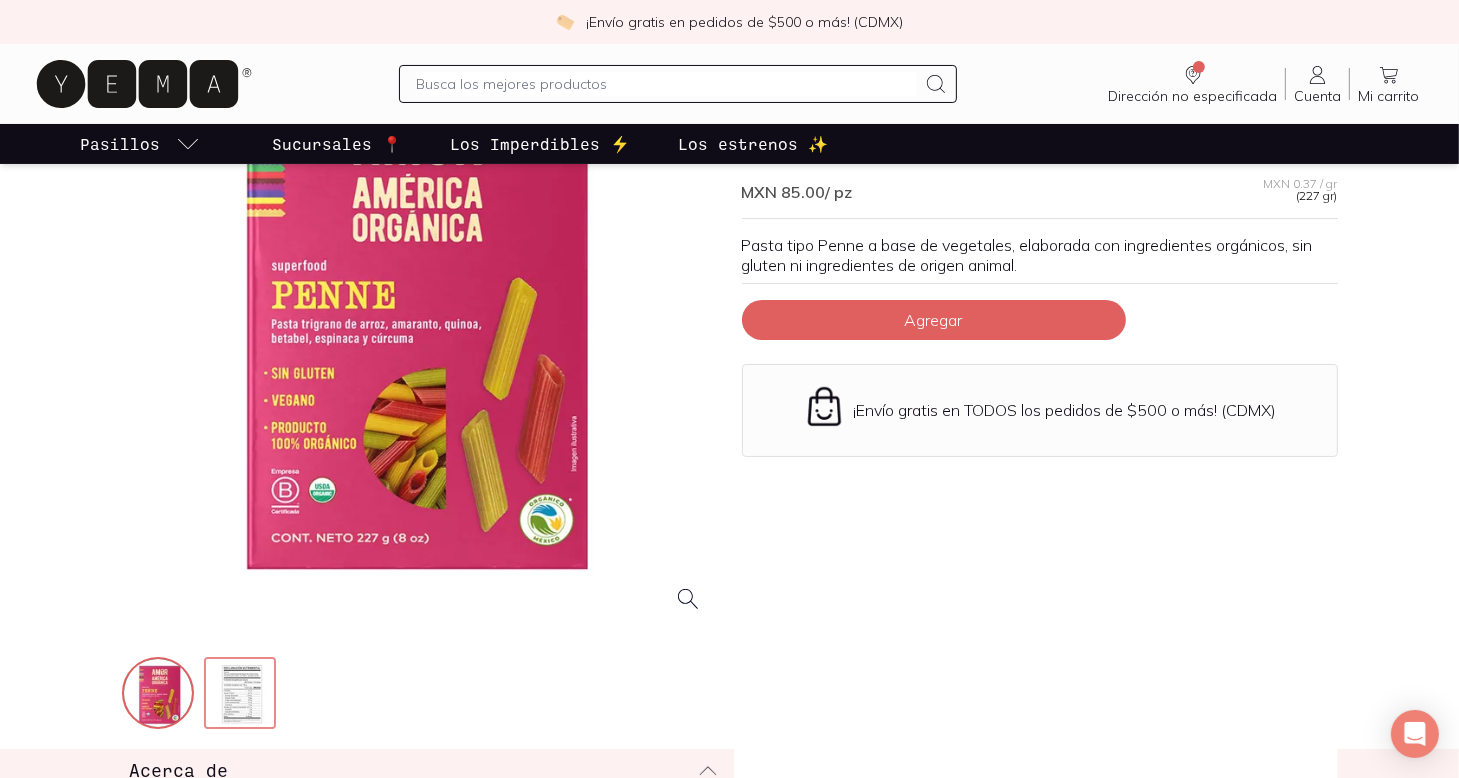 click at bounding box center [242, 695] 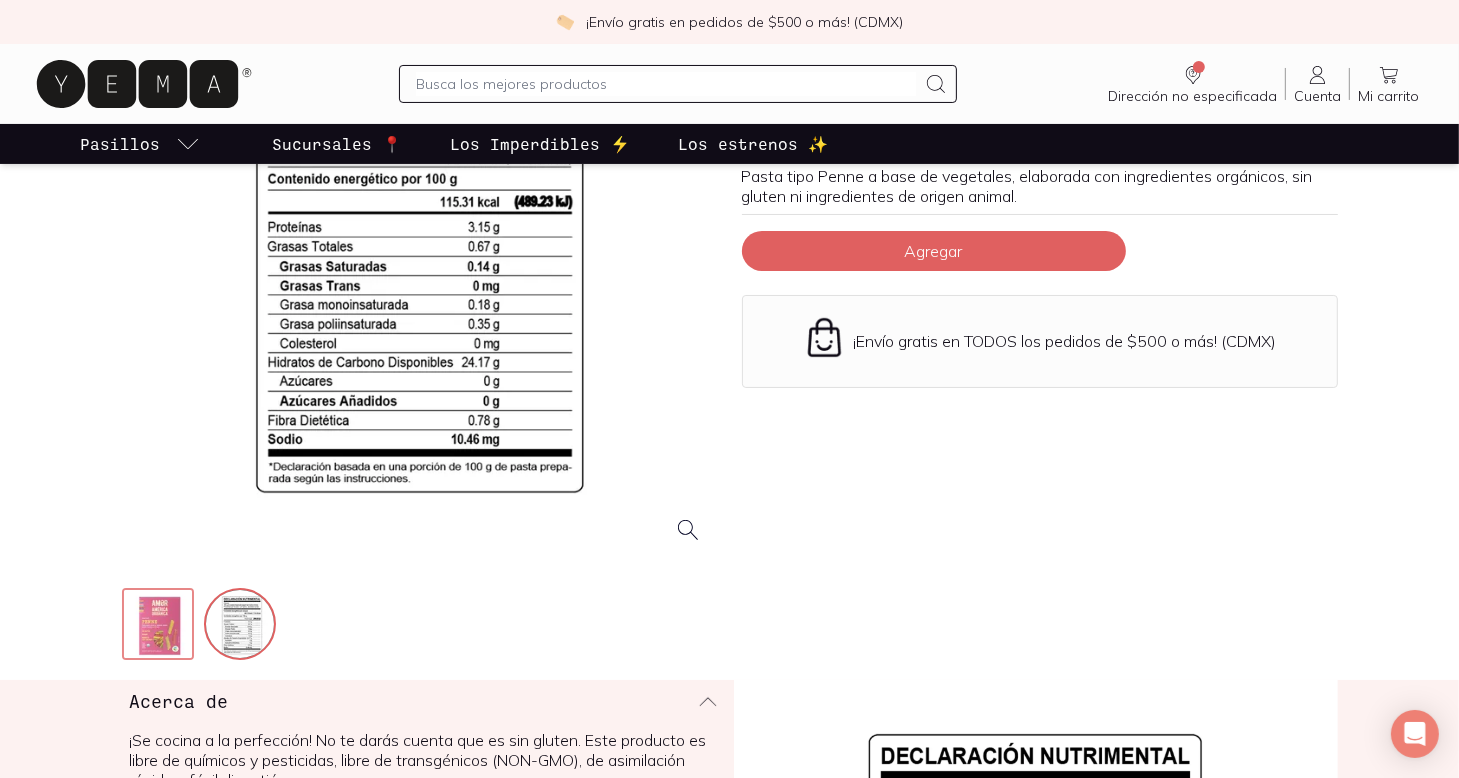 scroll, scrollTop: 400, scrollLeft: 0, axis: vertical 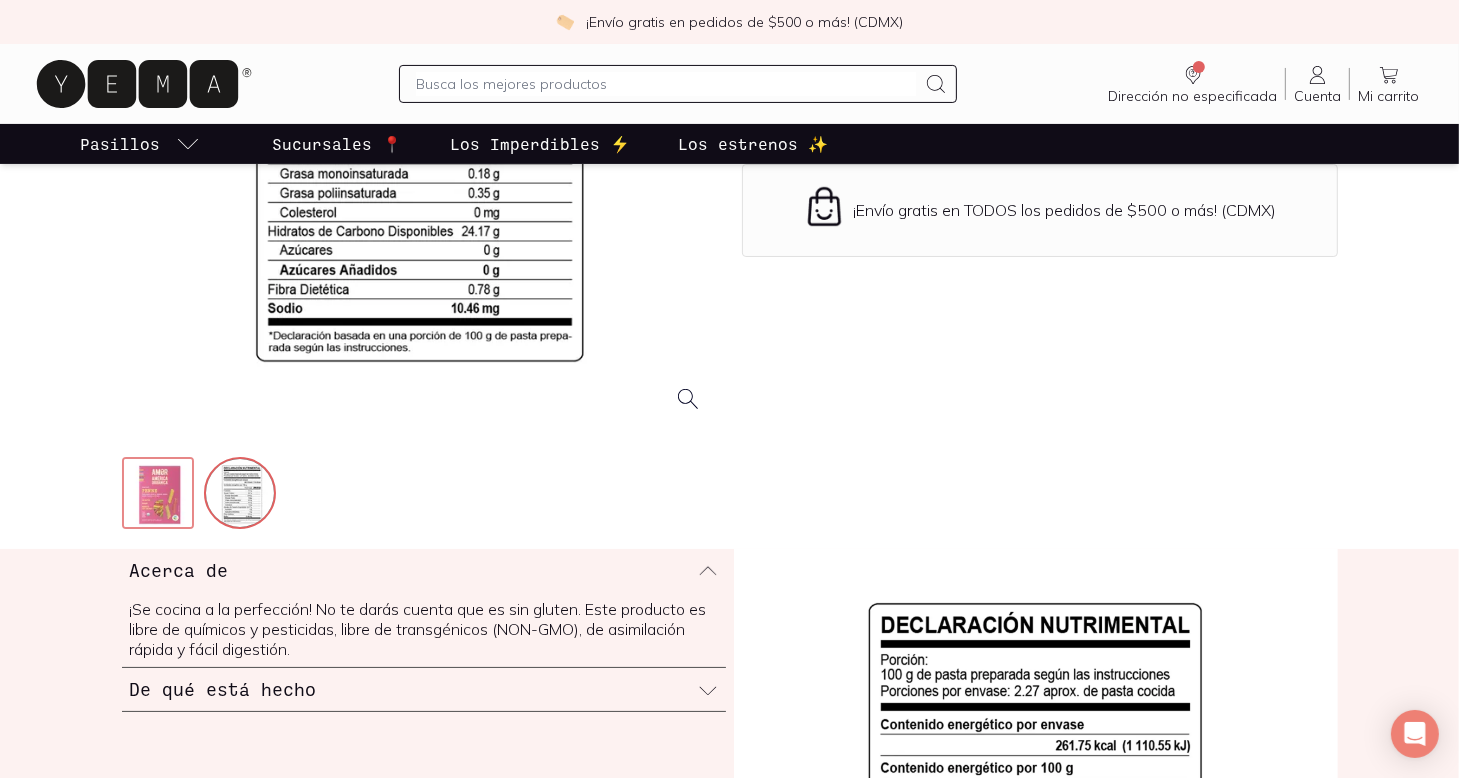 click at bounding box center (160, 495) 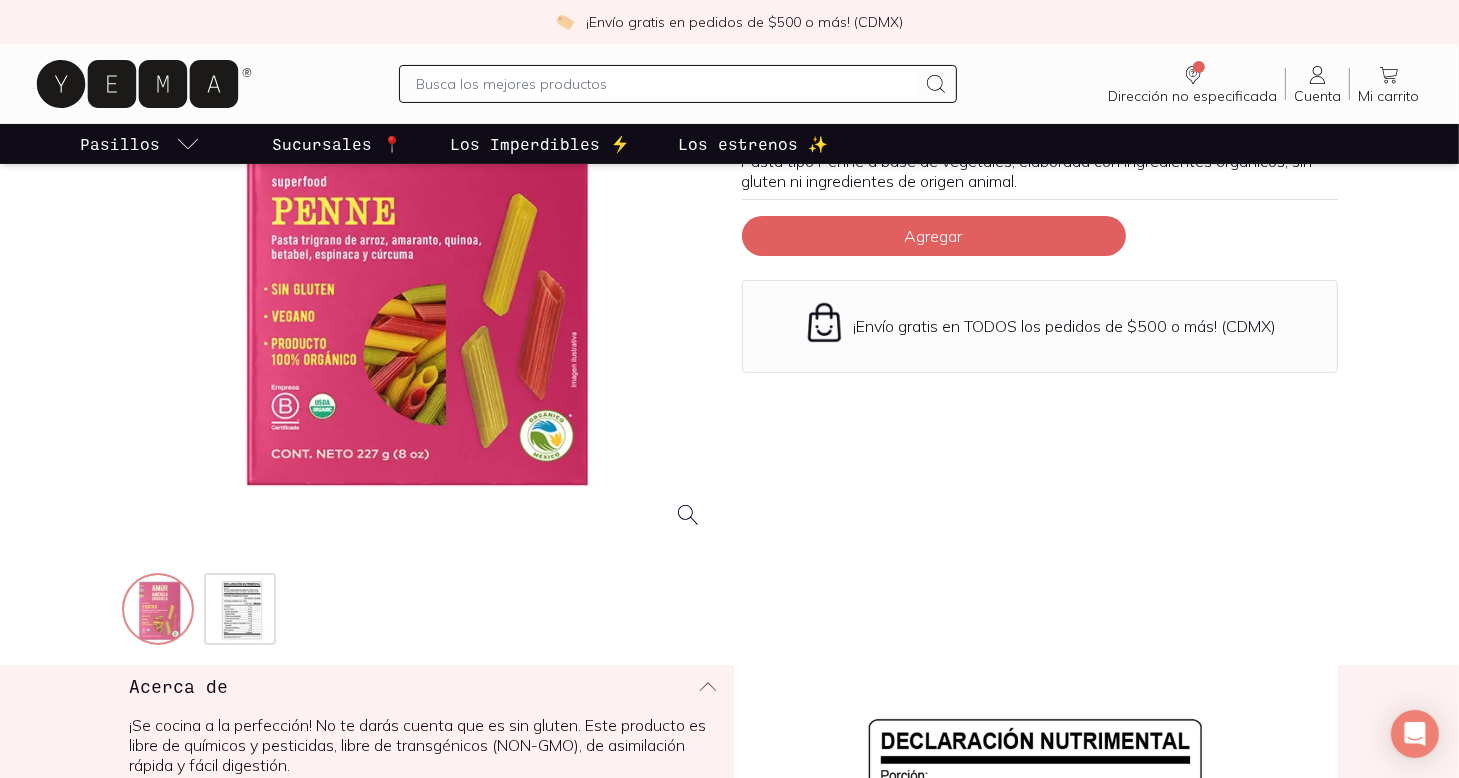 scroll, scrollTop: 200, scrollLeft: 0, axis: vertical 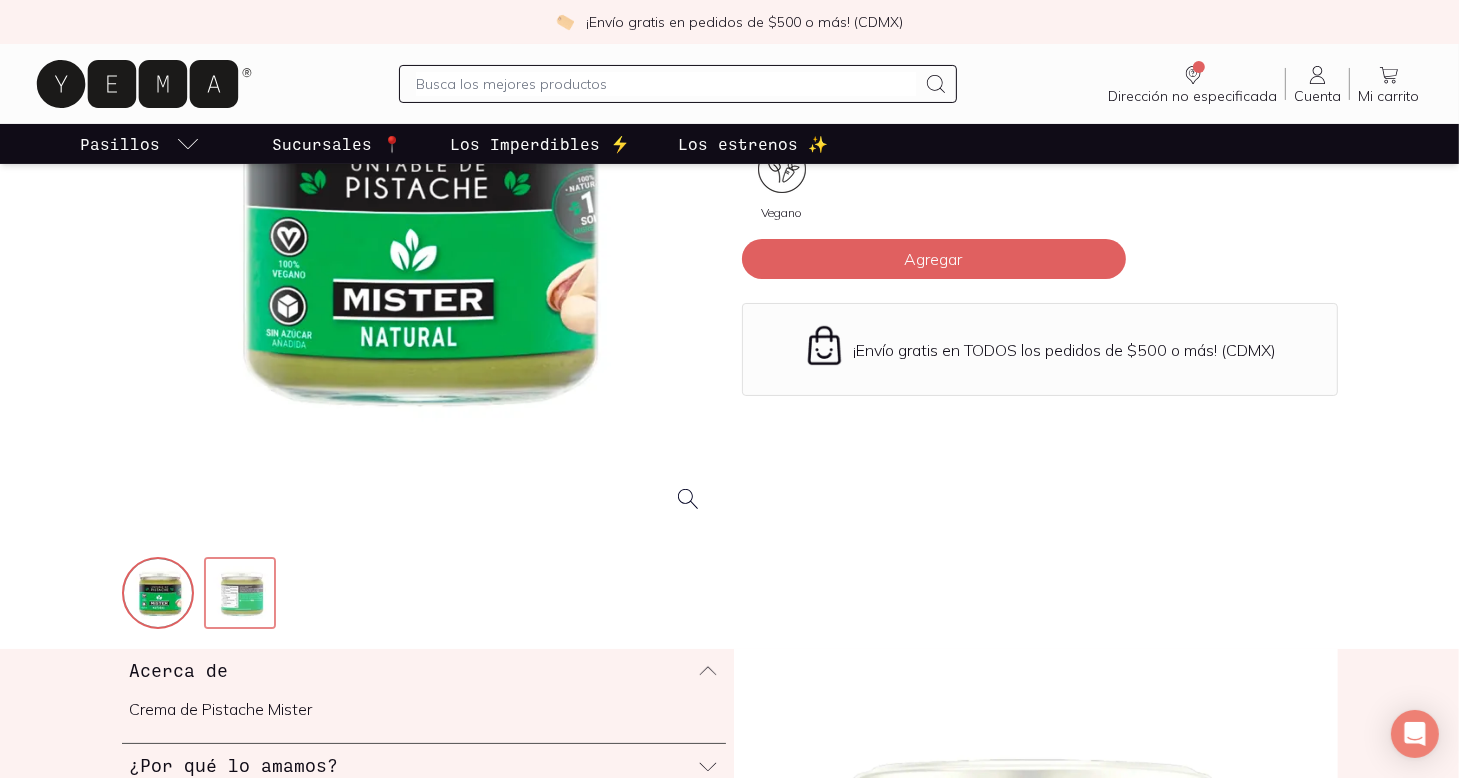 click at bounding box center (242, 595) 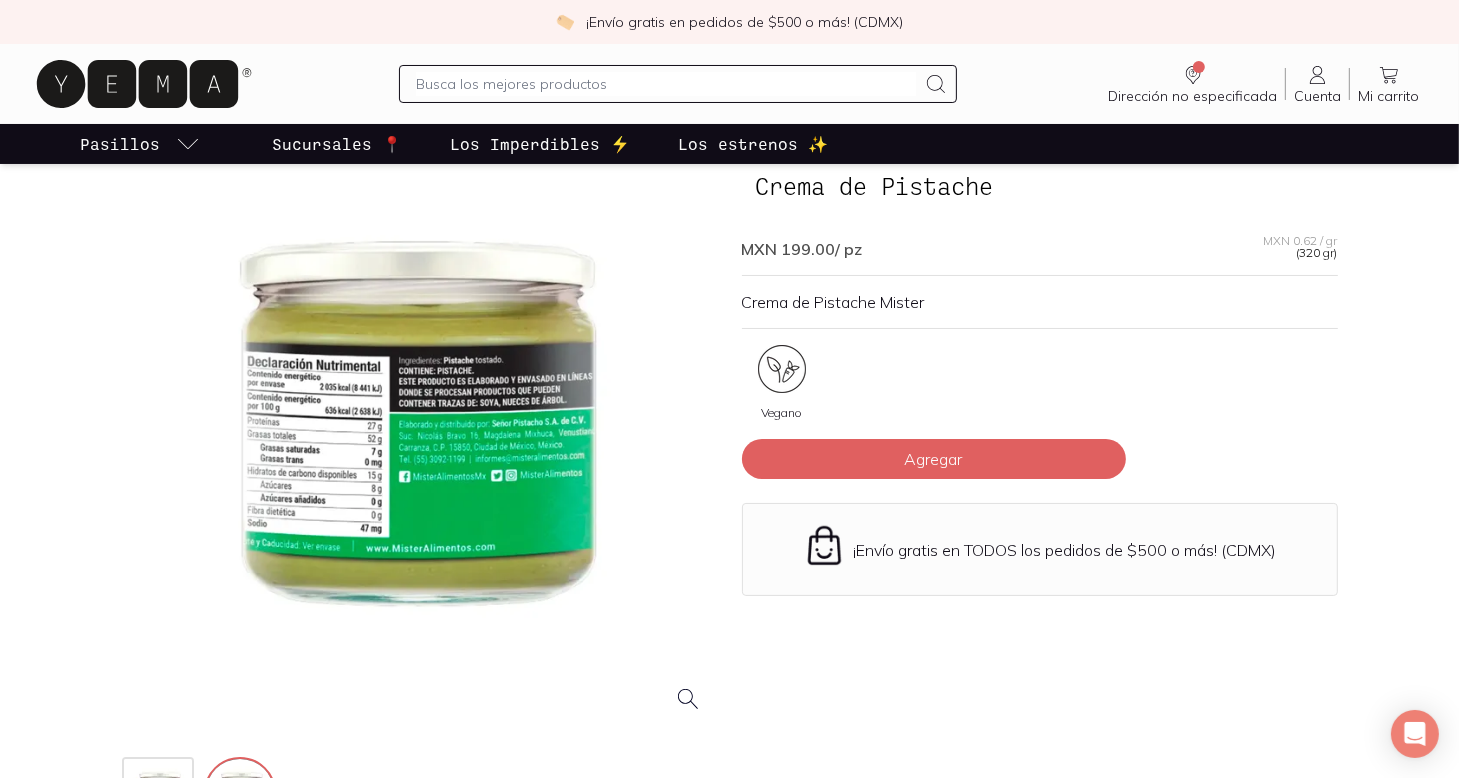 scroll, scrollTop: 200, scrollLeft: 0, axis: vertical 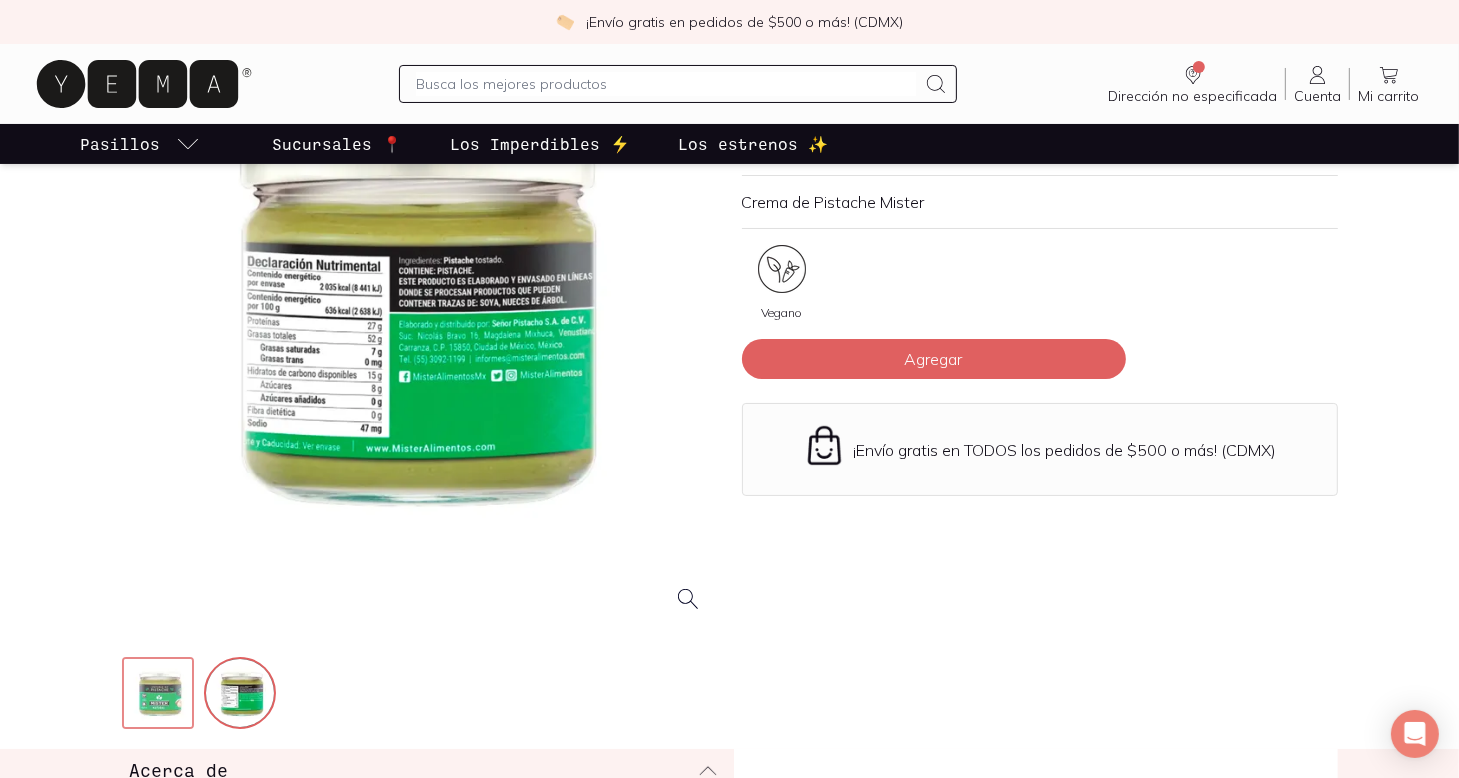 click at bounding box center [160, 695] 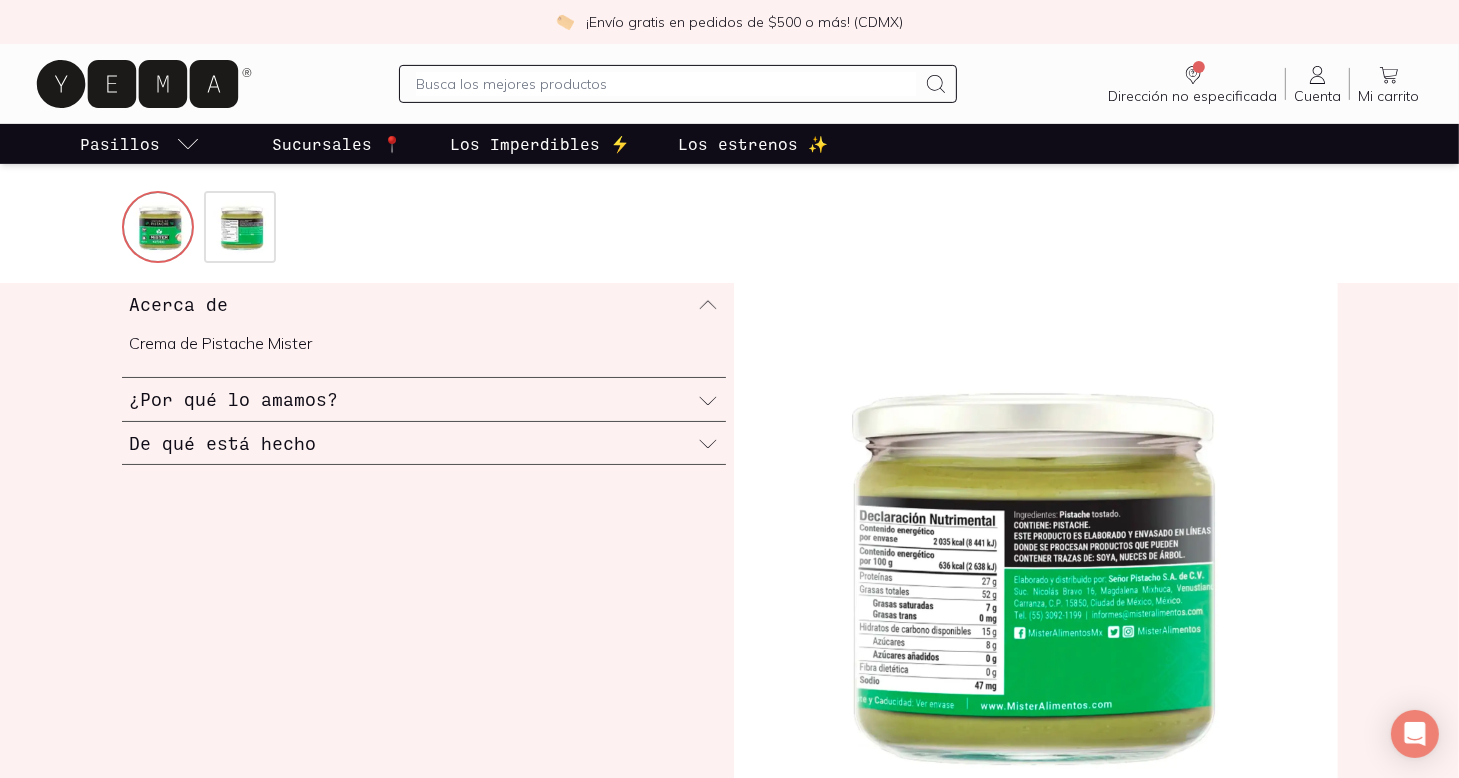 scroll, scrollTop: 700, scrollLeft: 0, axis: vertical 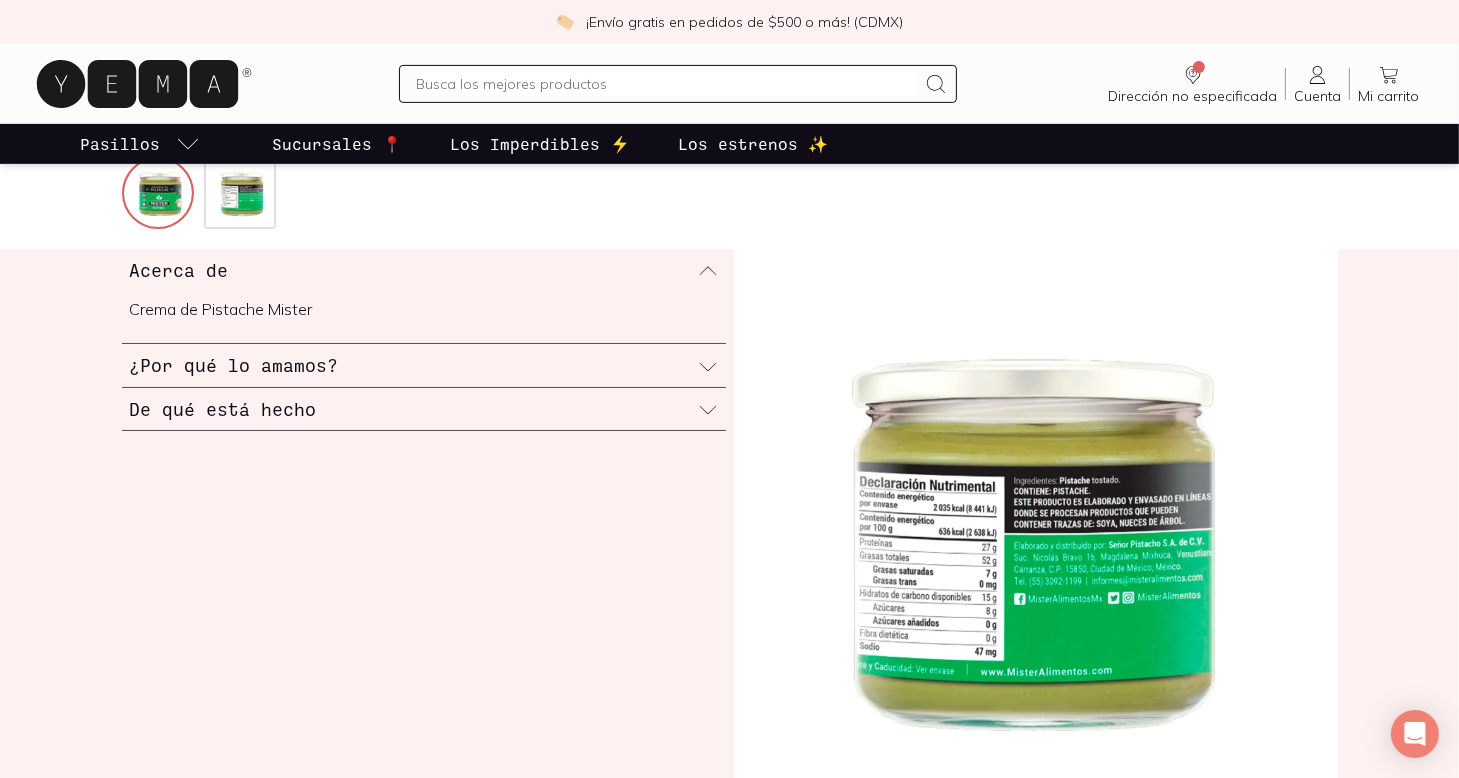 click on "¿Por qué lo amamos?" at bounding box center [424, 365] 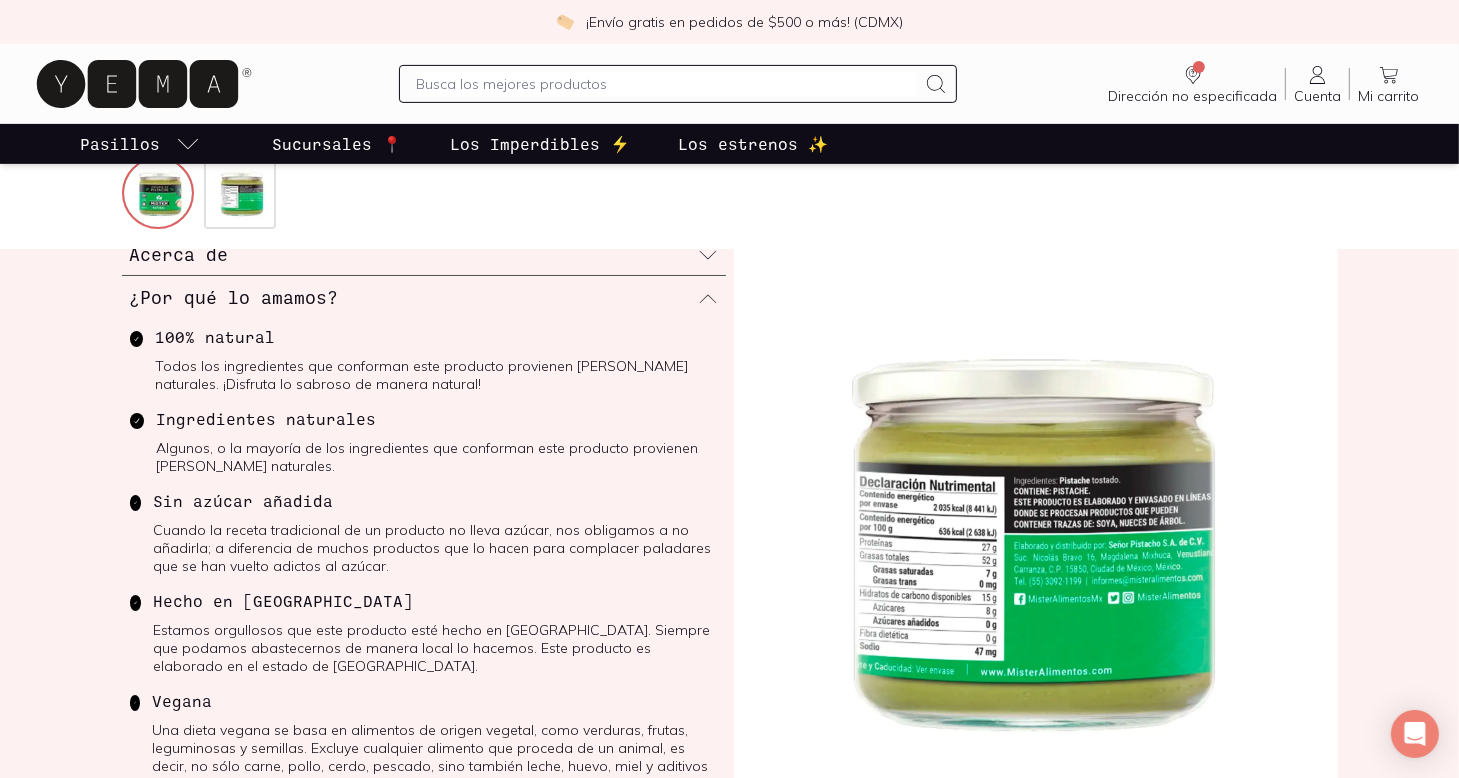 scroll, scrollTop: 28, scrollLeft: 0, axis: vertical 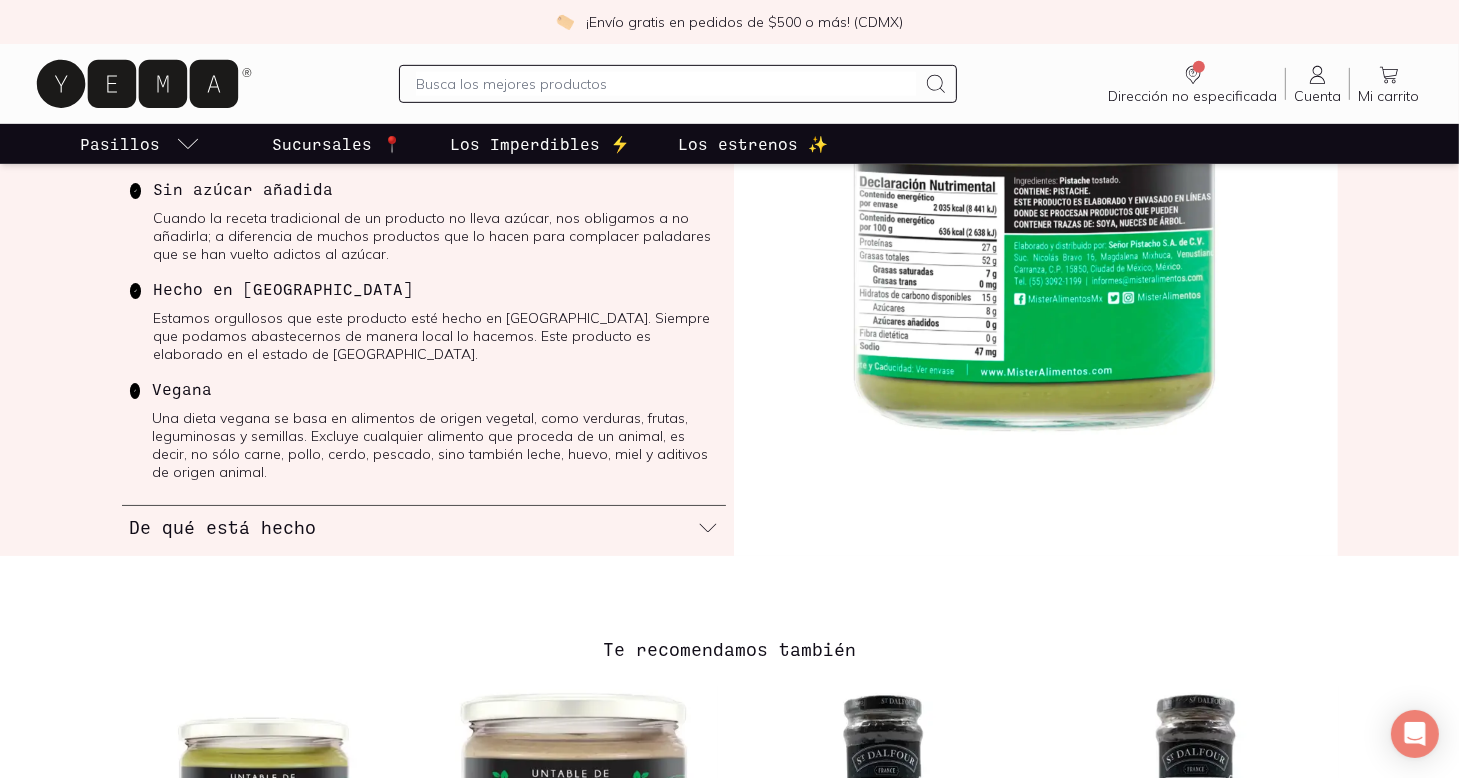 click on "De qué está hecho" at bounding box center [424, 527] 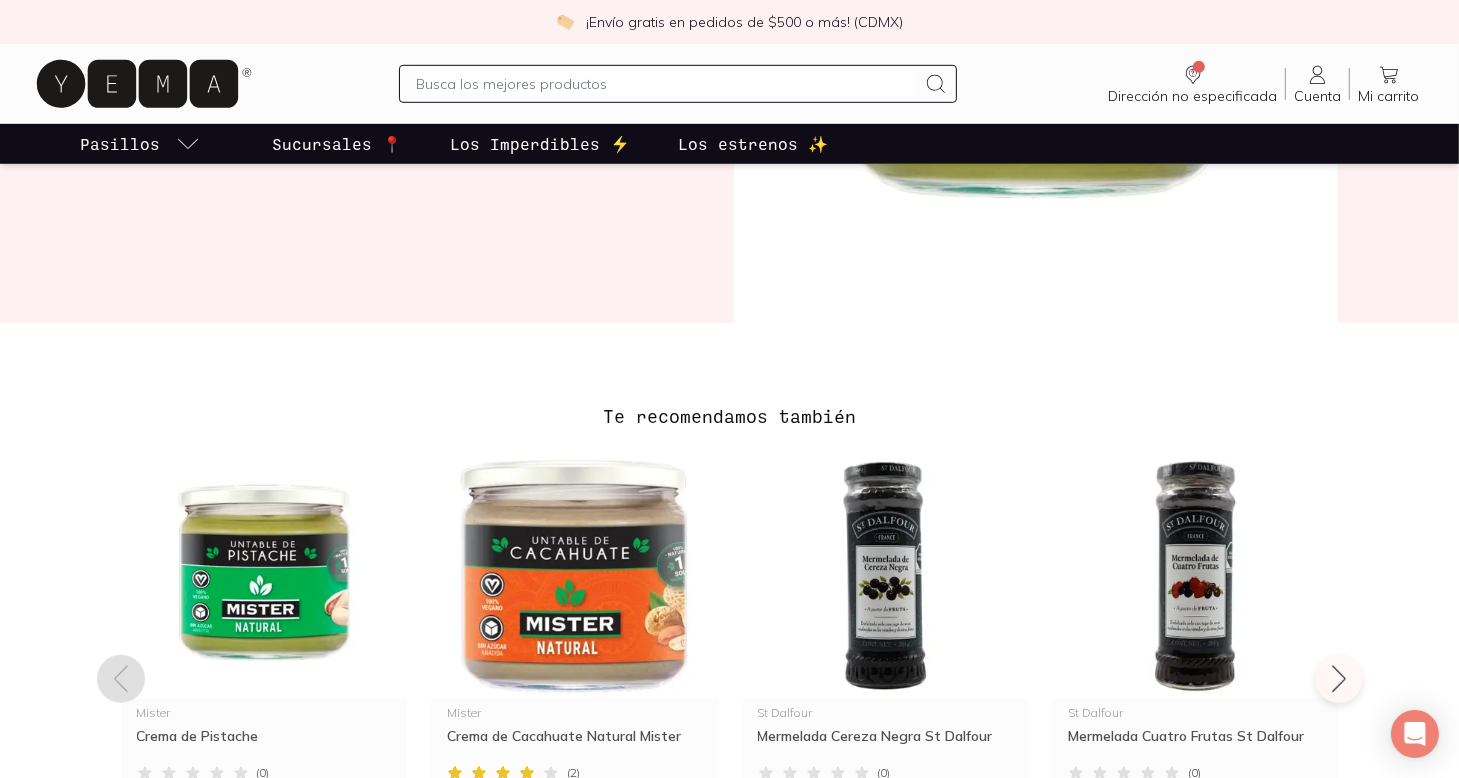 scroll, scrollTop: 1228, scrollLeft: 0, axis: vertical 